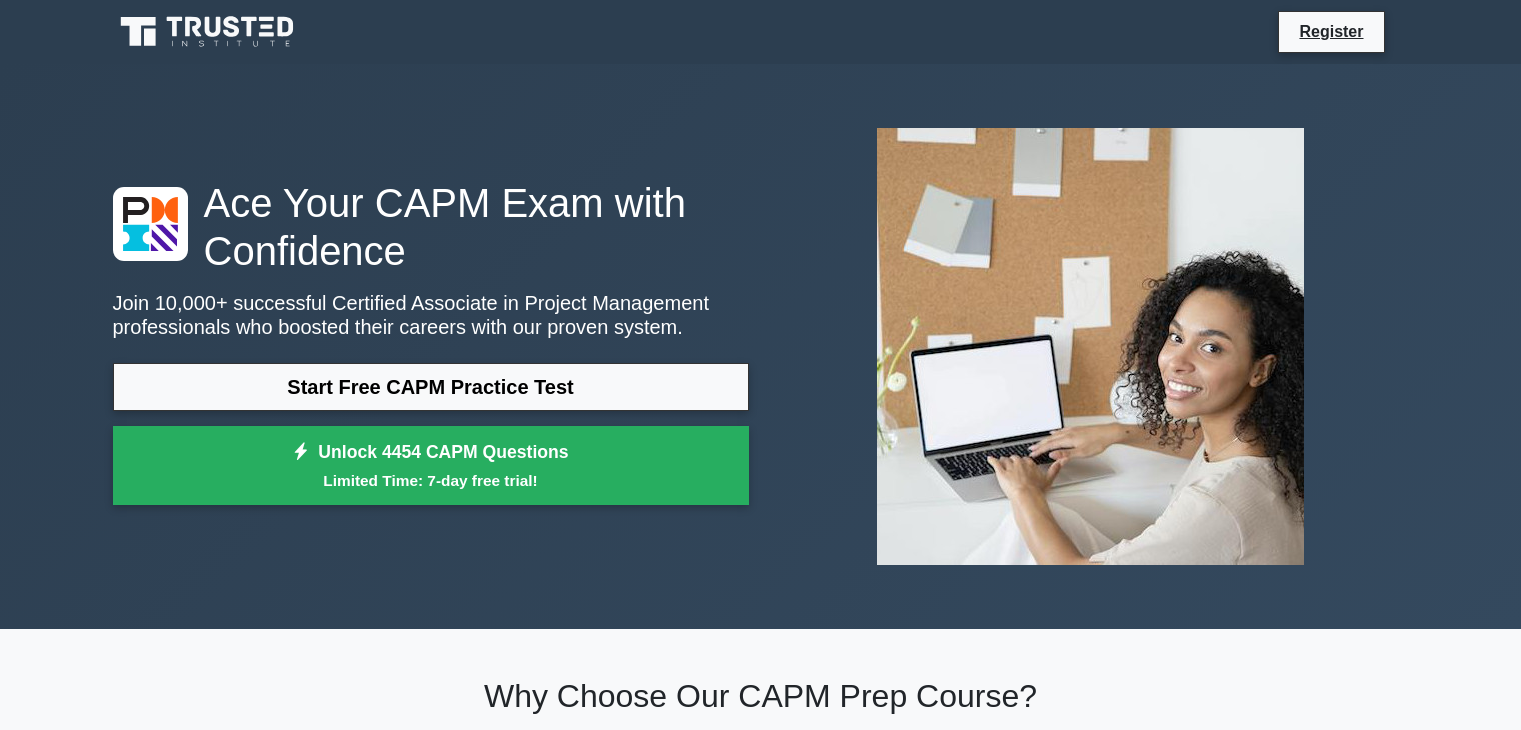scroll, scrollTop: 0, scrollLeft: 0, axis: both 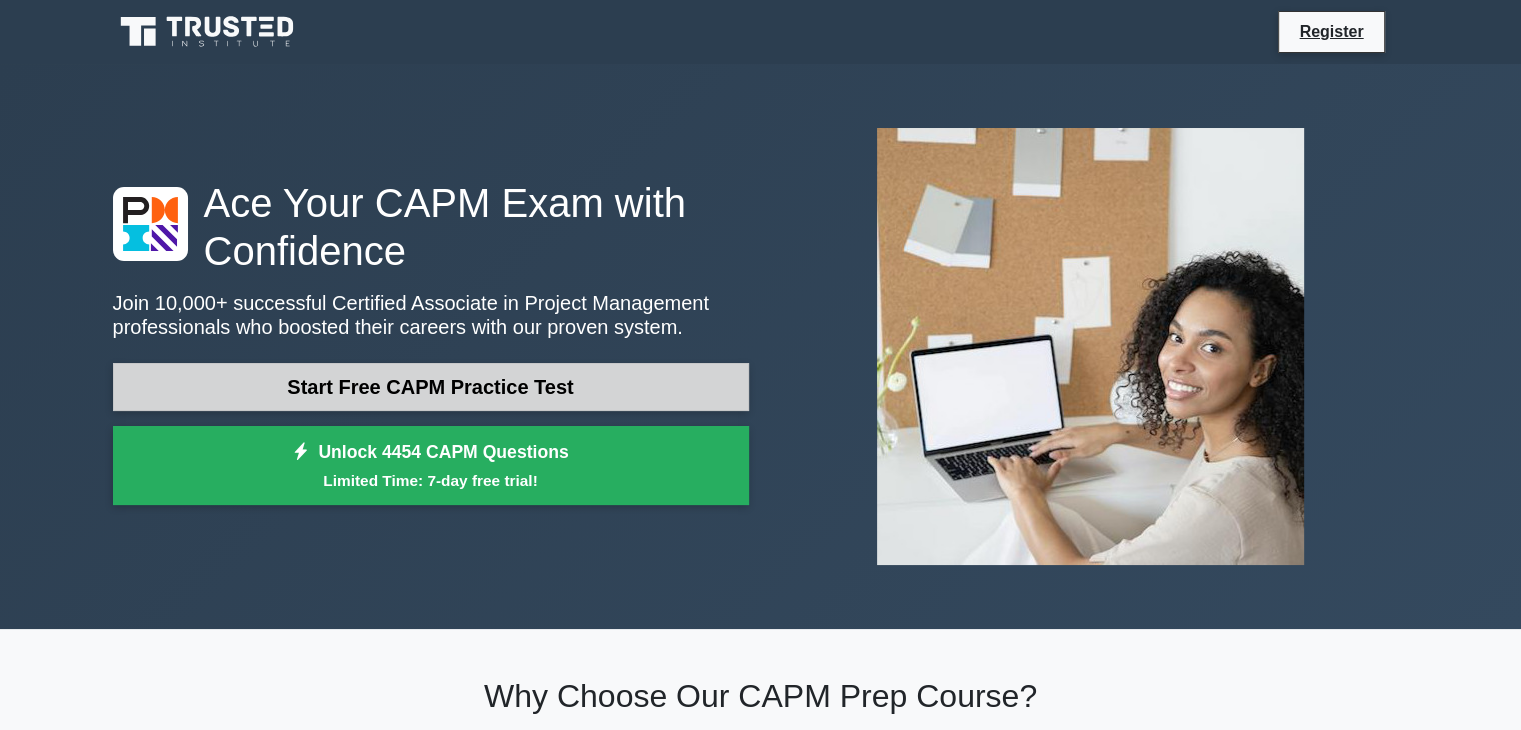 click on "Start Free CAPM Practice Test" at bounding box center [431, 387] 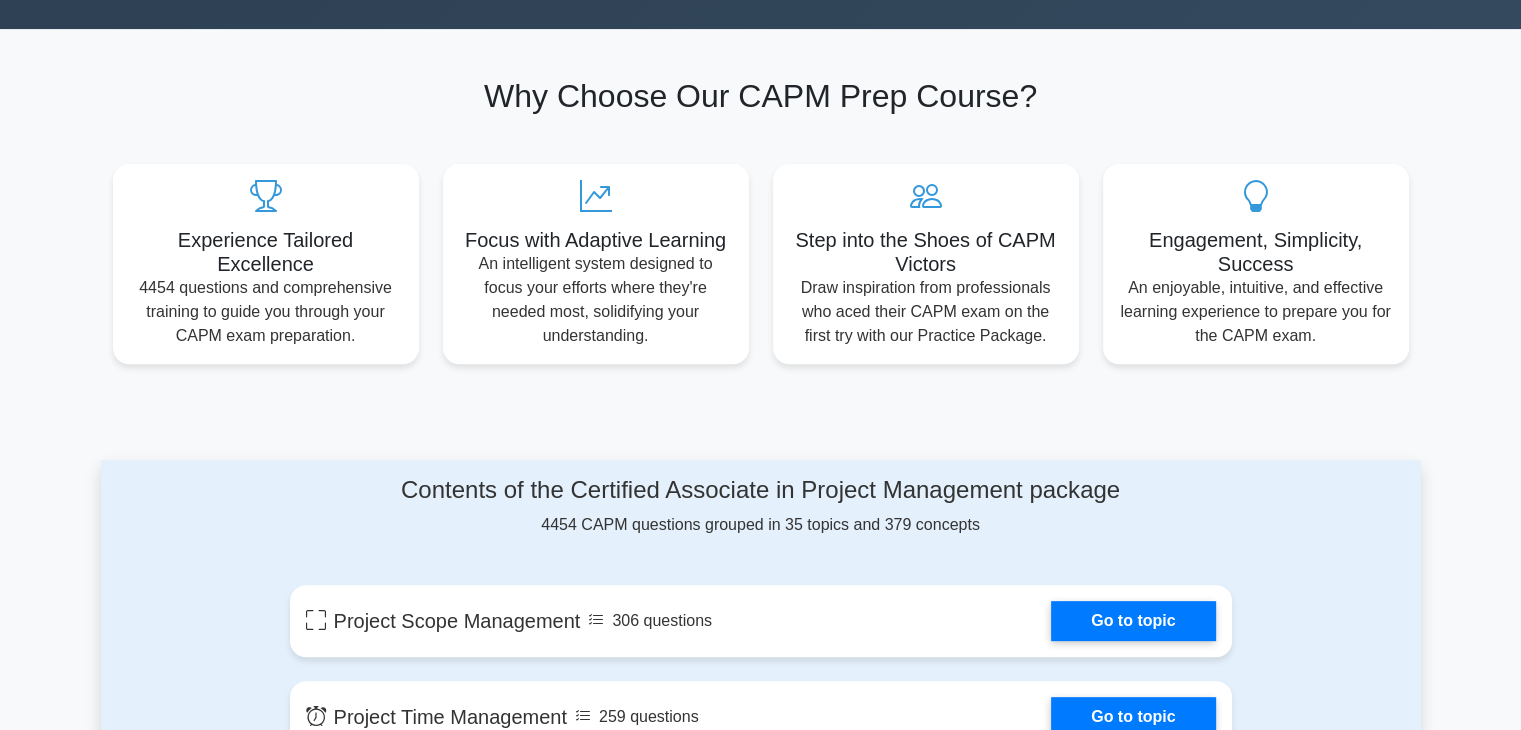 scroll, scrollTop: 0, scrollLeft: 0, axis: both 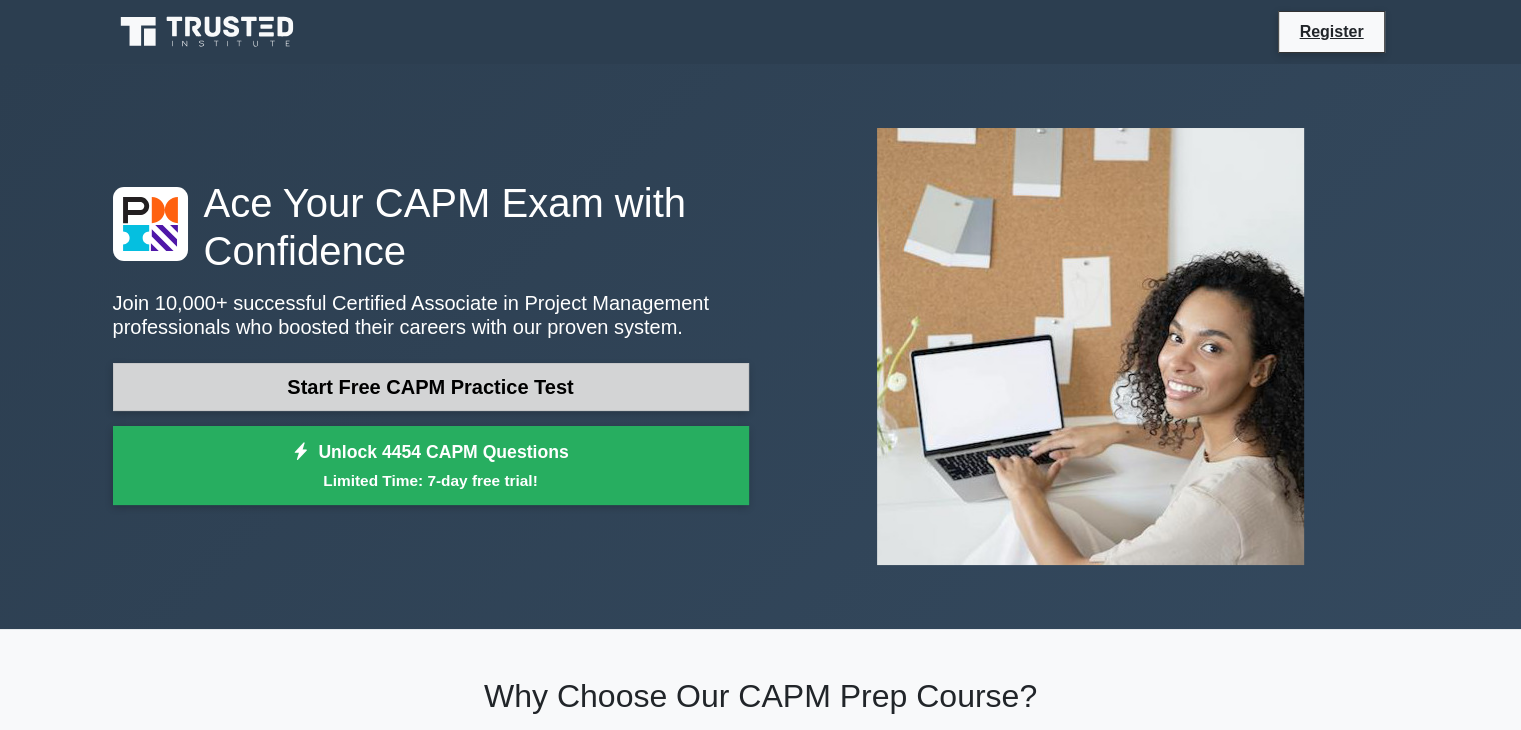 click on "Start Free CAPM Practice Test" at bounding box center [431, 387] 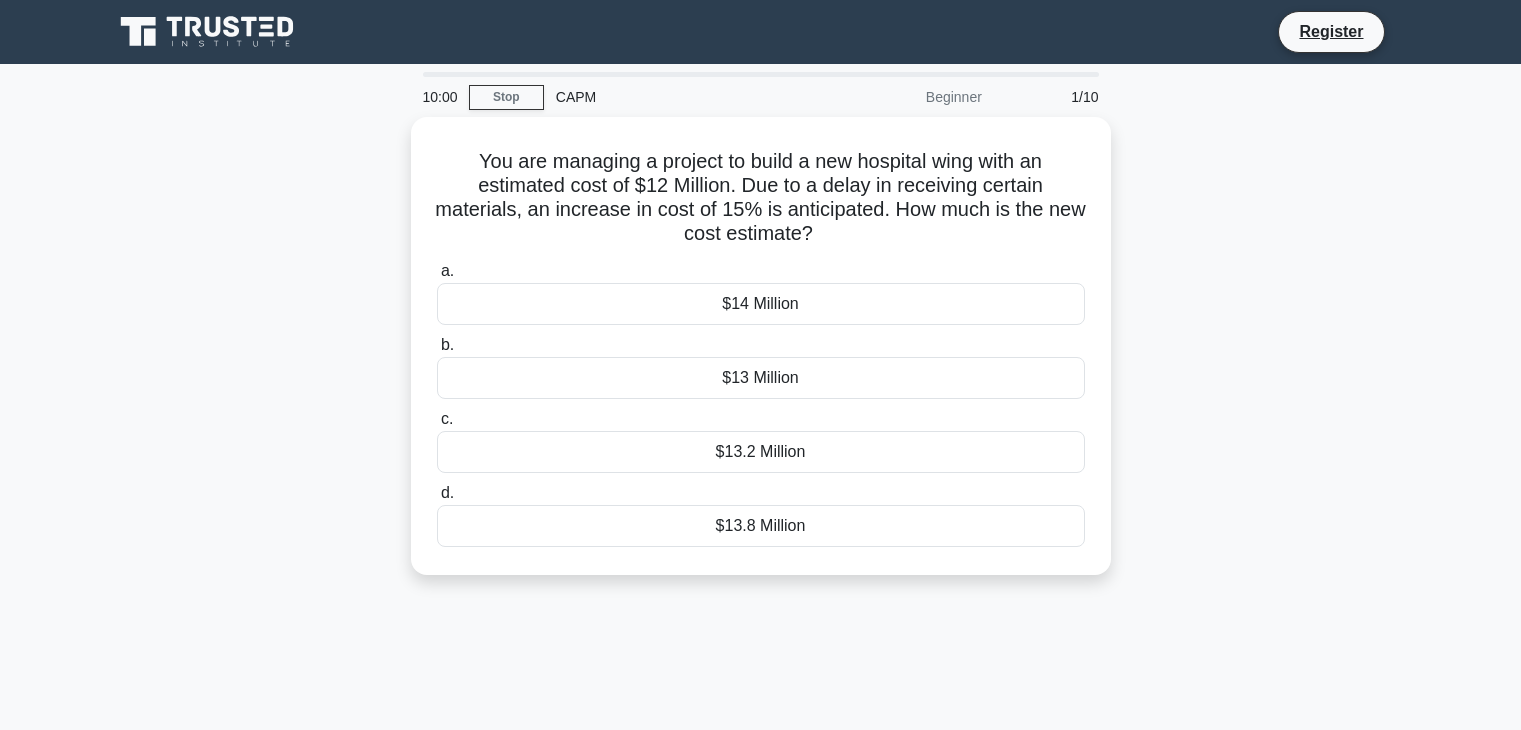 scroll, scrollTop: 0, scrollLeft: 0, axis: both 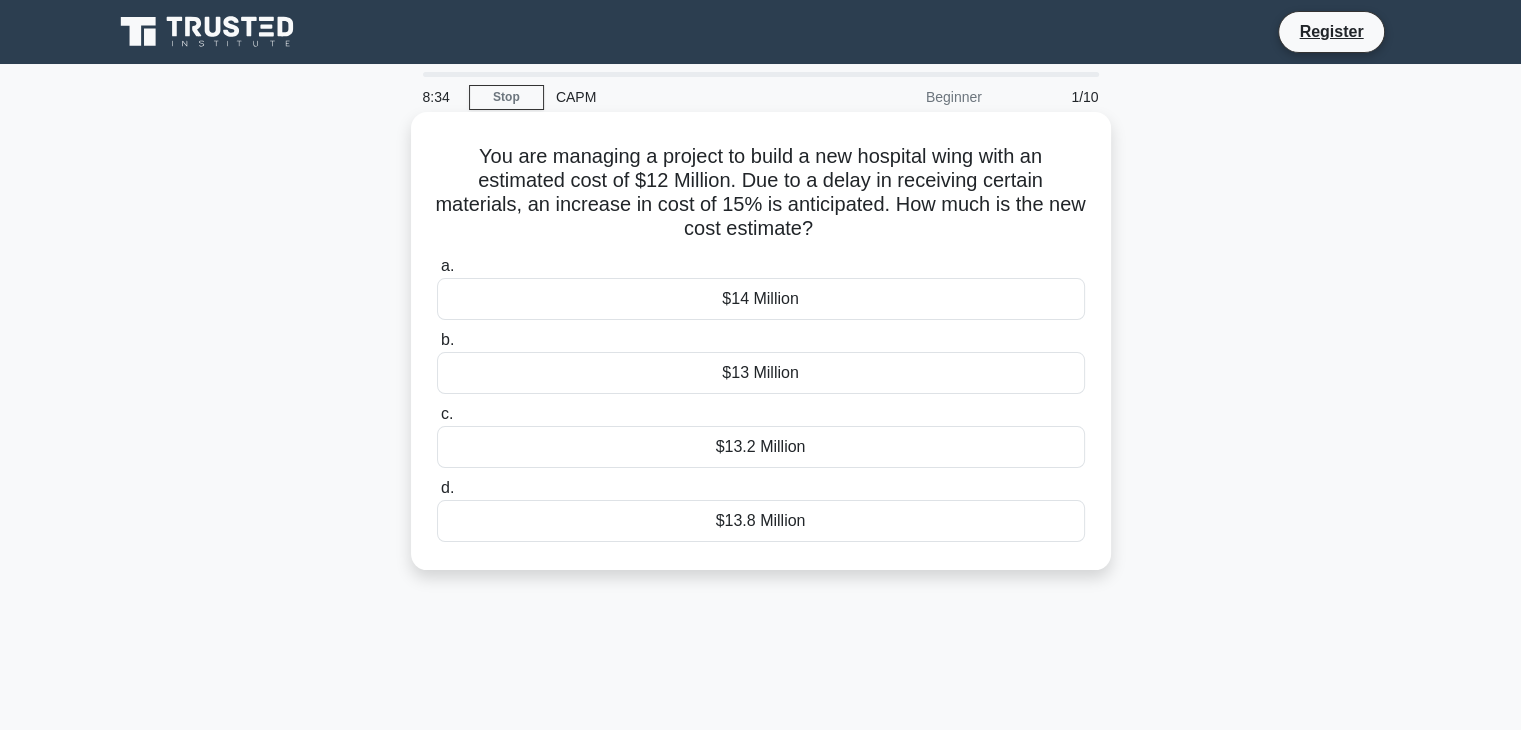 click on "$13.2 Million" at bounding box center [761, 447] 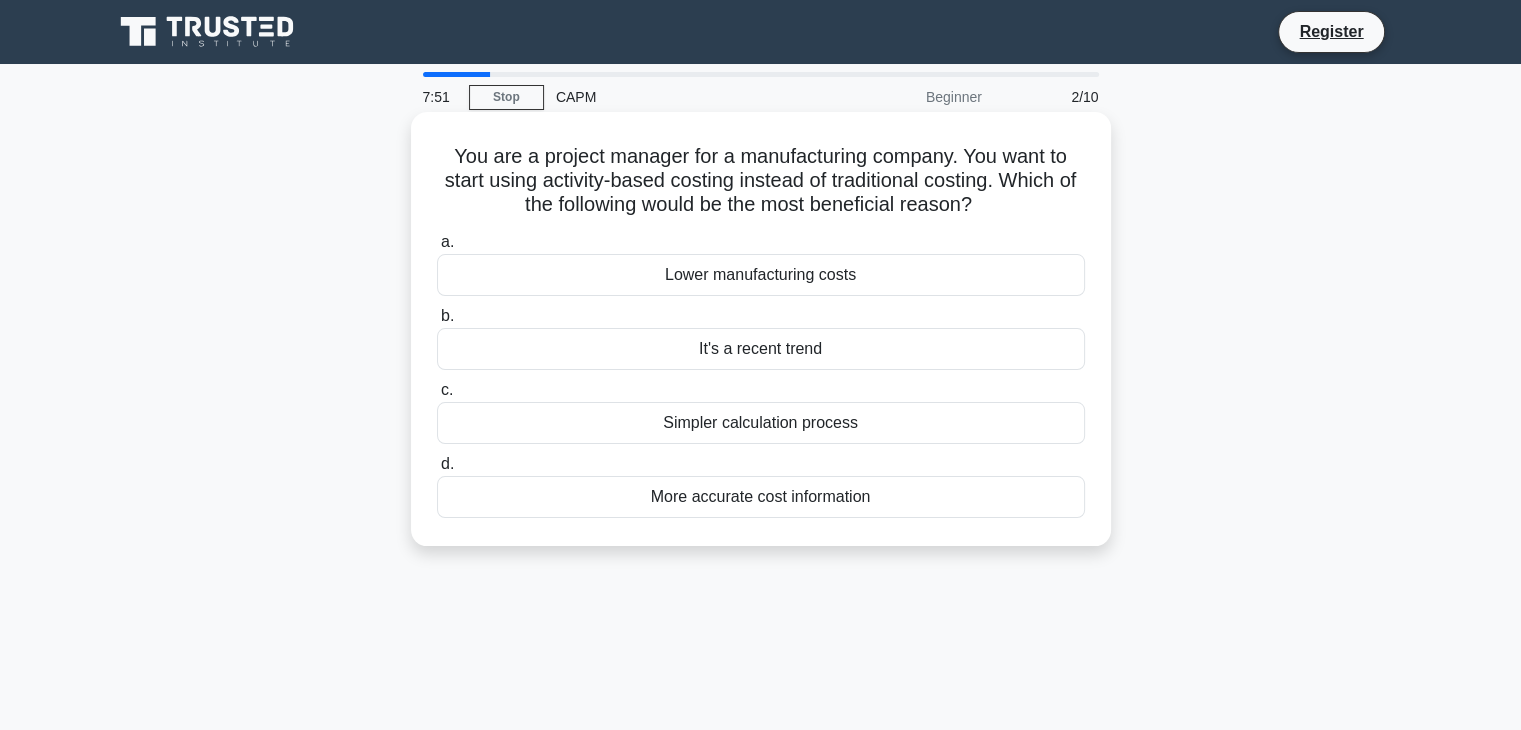 click on "More accurate cost information" at bounding box center (761, 497) 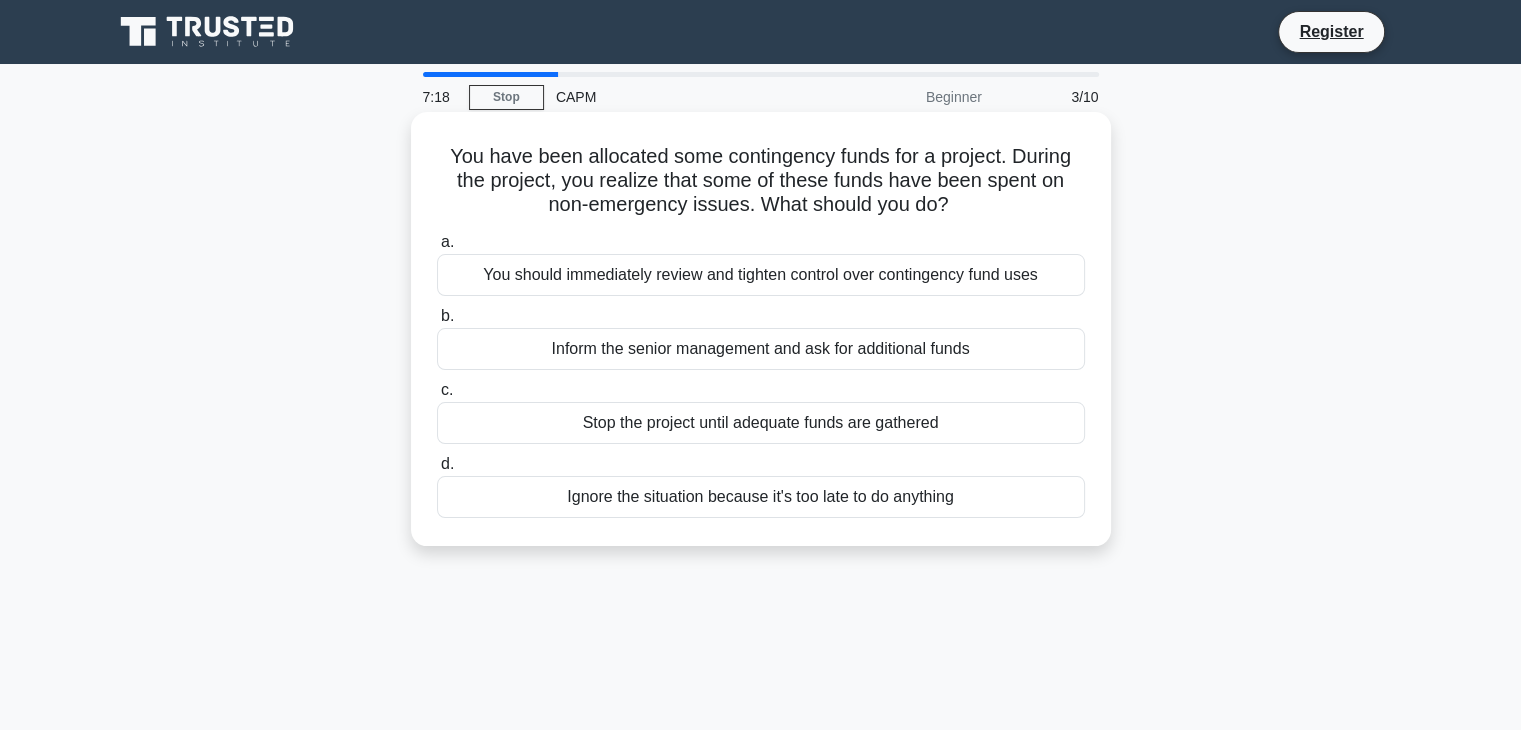 click on "You should immediately review and tighten control over contingency fund uses" at bounding box center (761, 275) 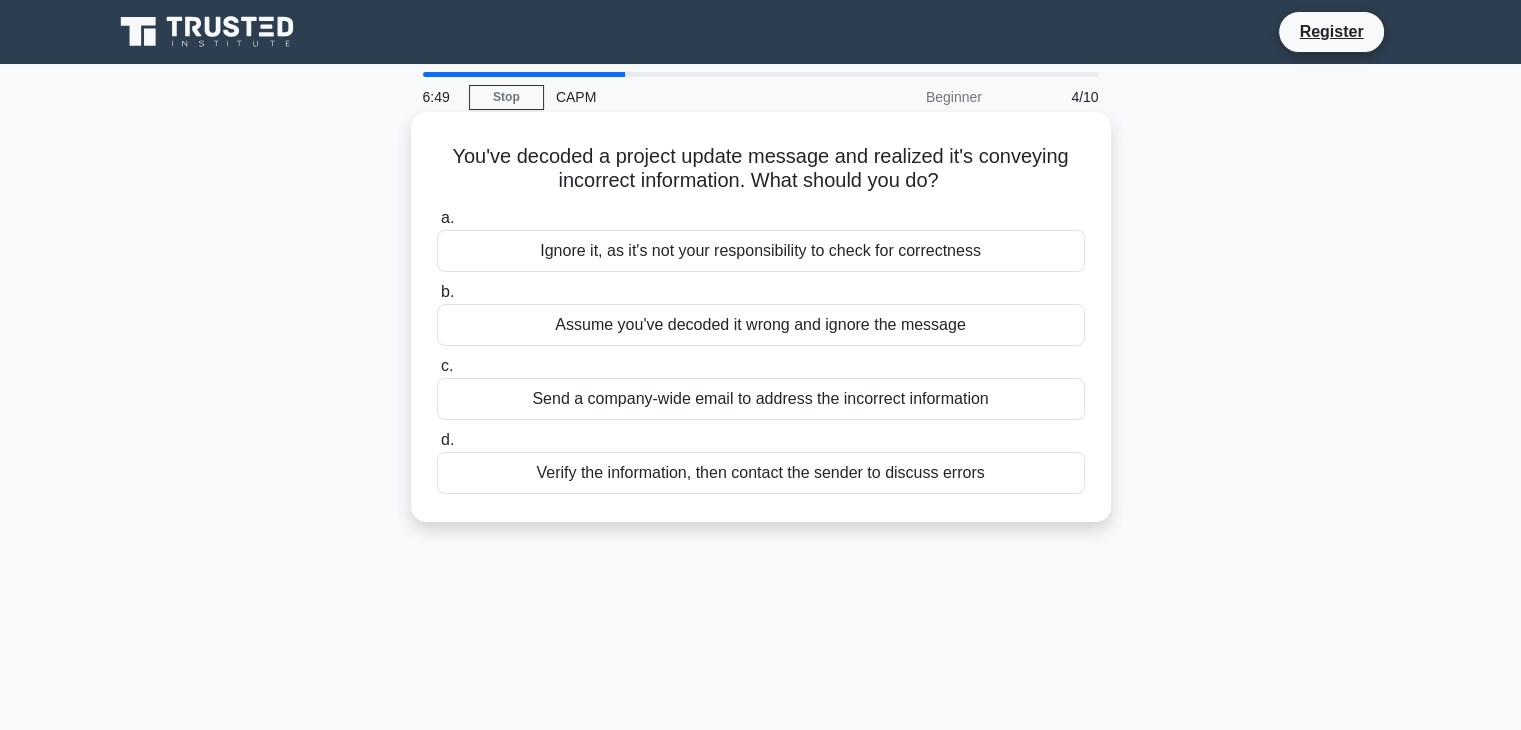 click on "Verify the information, then contact the sender to discuss errors" at bounding box center [761, 473] 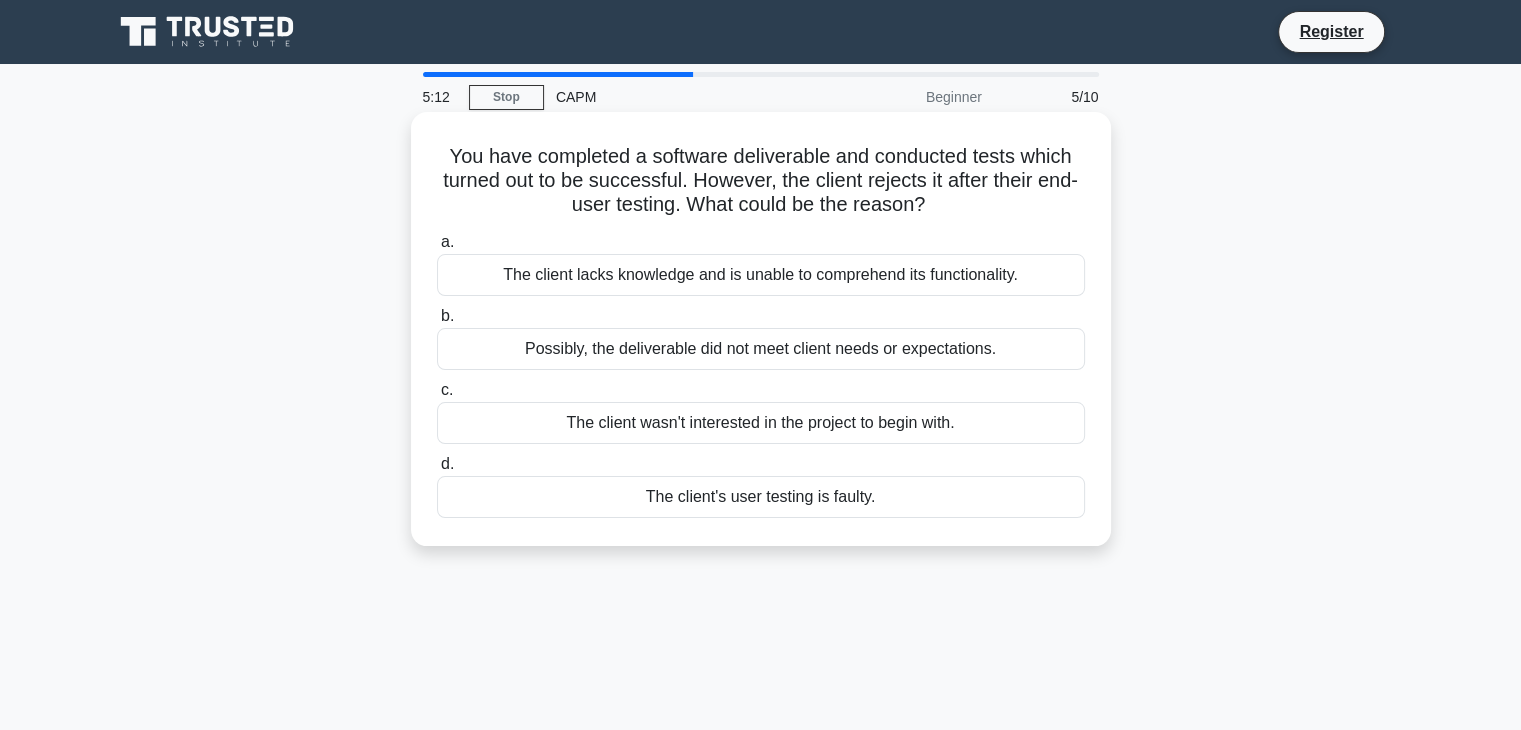click on "Possibly, the deliverable did not meet client needs or expectations." at bounding box center [761, 349] 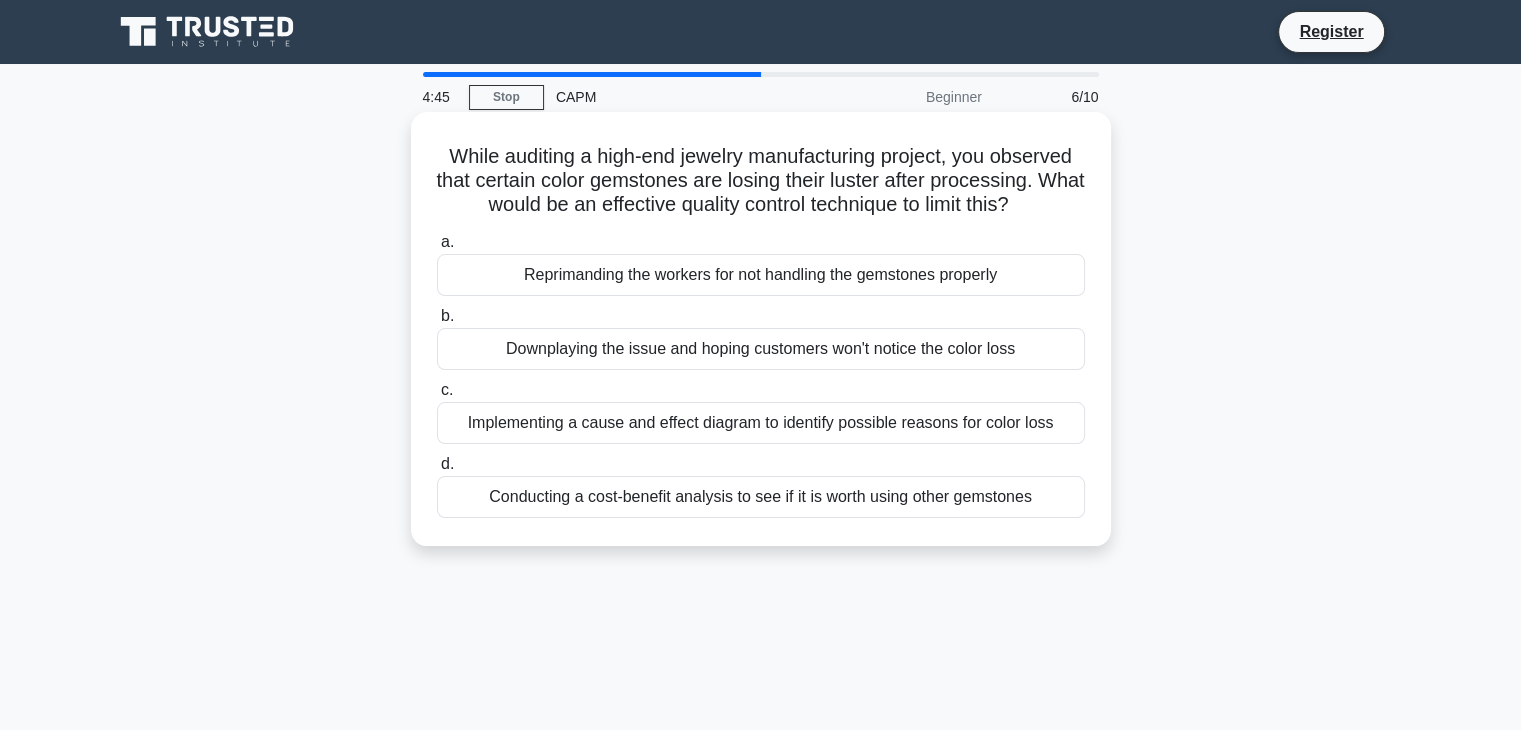 click on "Implementing a cause and effect diagram to identify possible reasons for color loss" at bounding box center [761, 423] 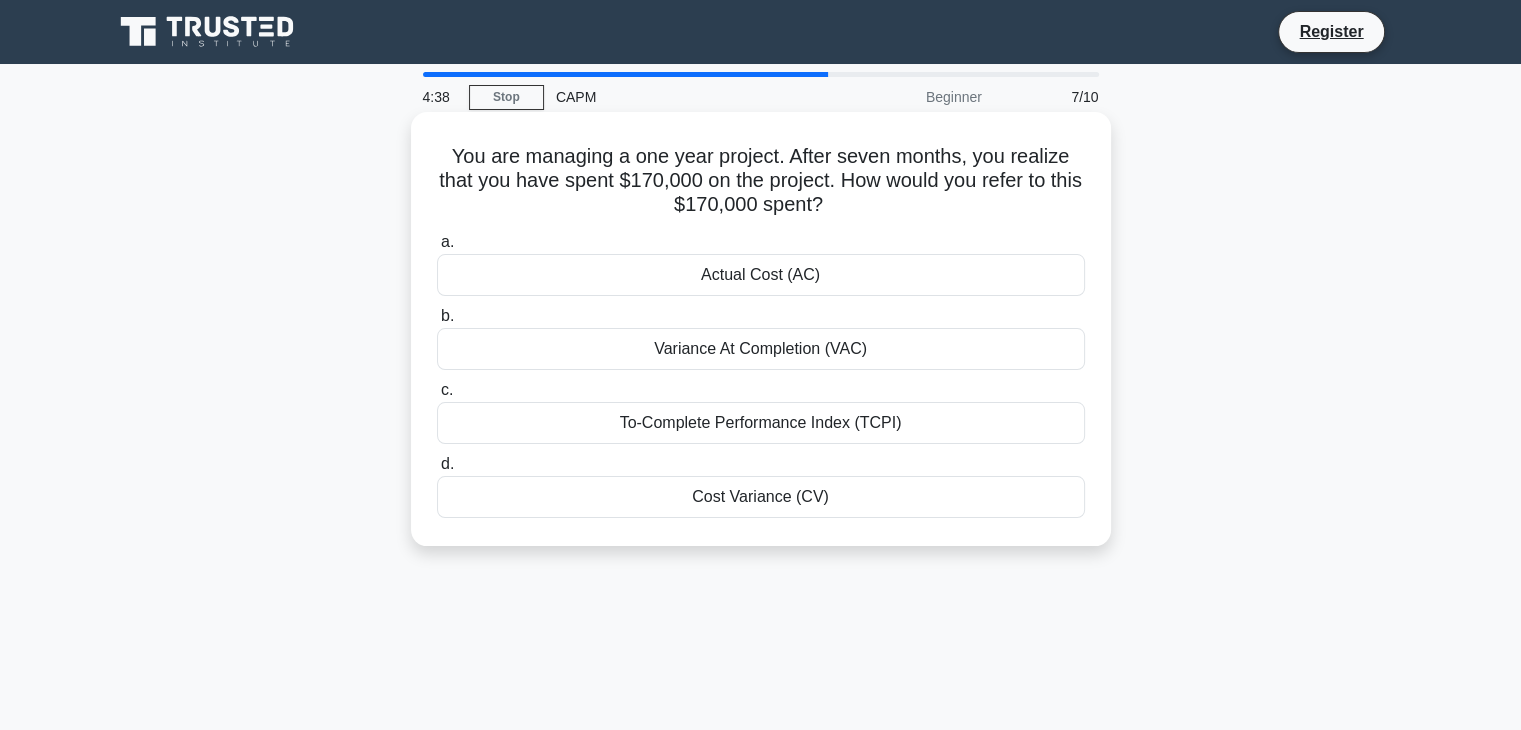 drag, startPoint x: 450, startPoint y: 153, endPoint x: 861, endPoint y: 219, distance: 416.26553 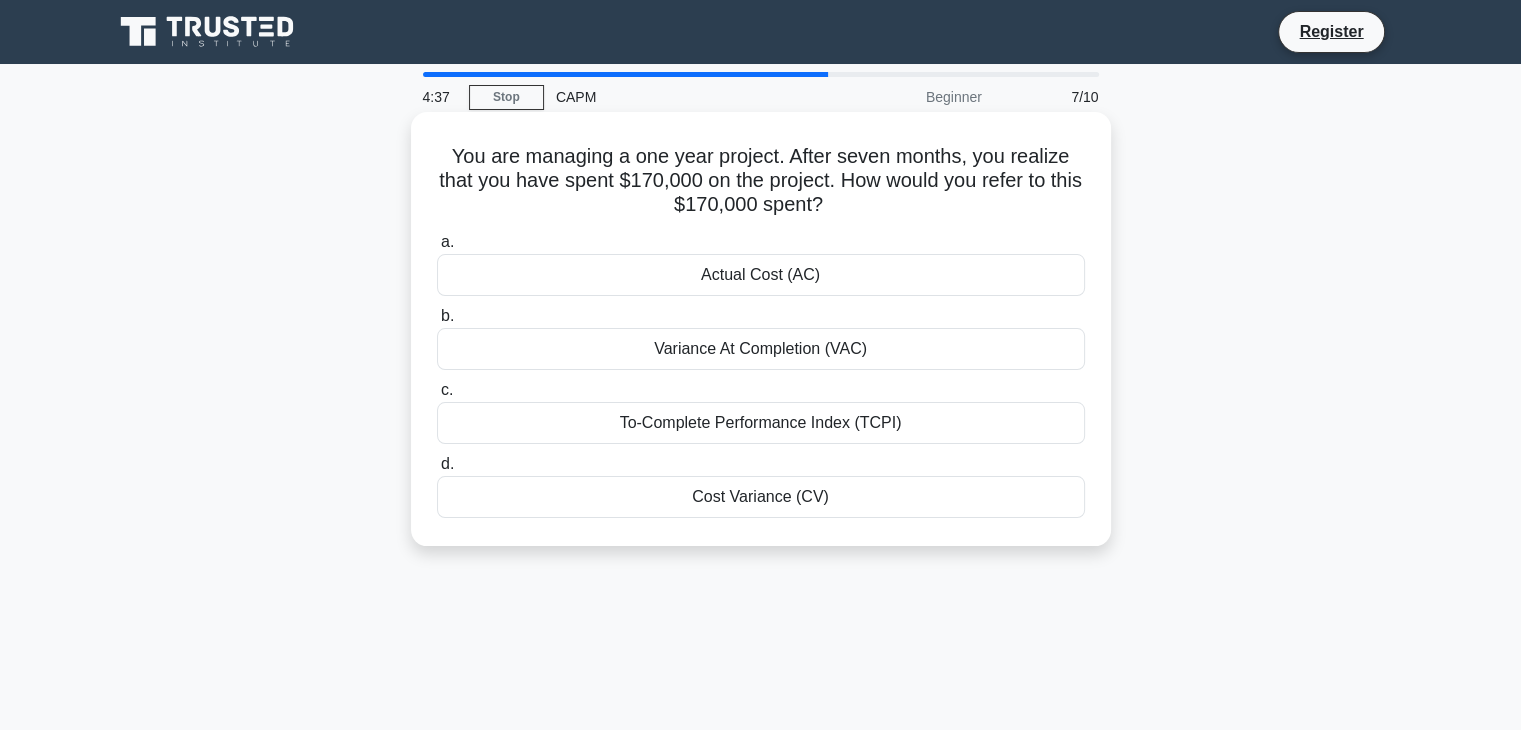 click on "a.
Actual Cost (AC)" at bounding box center [761, 263] 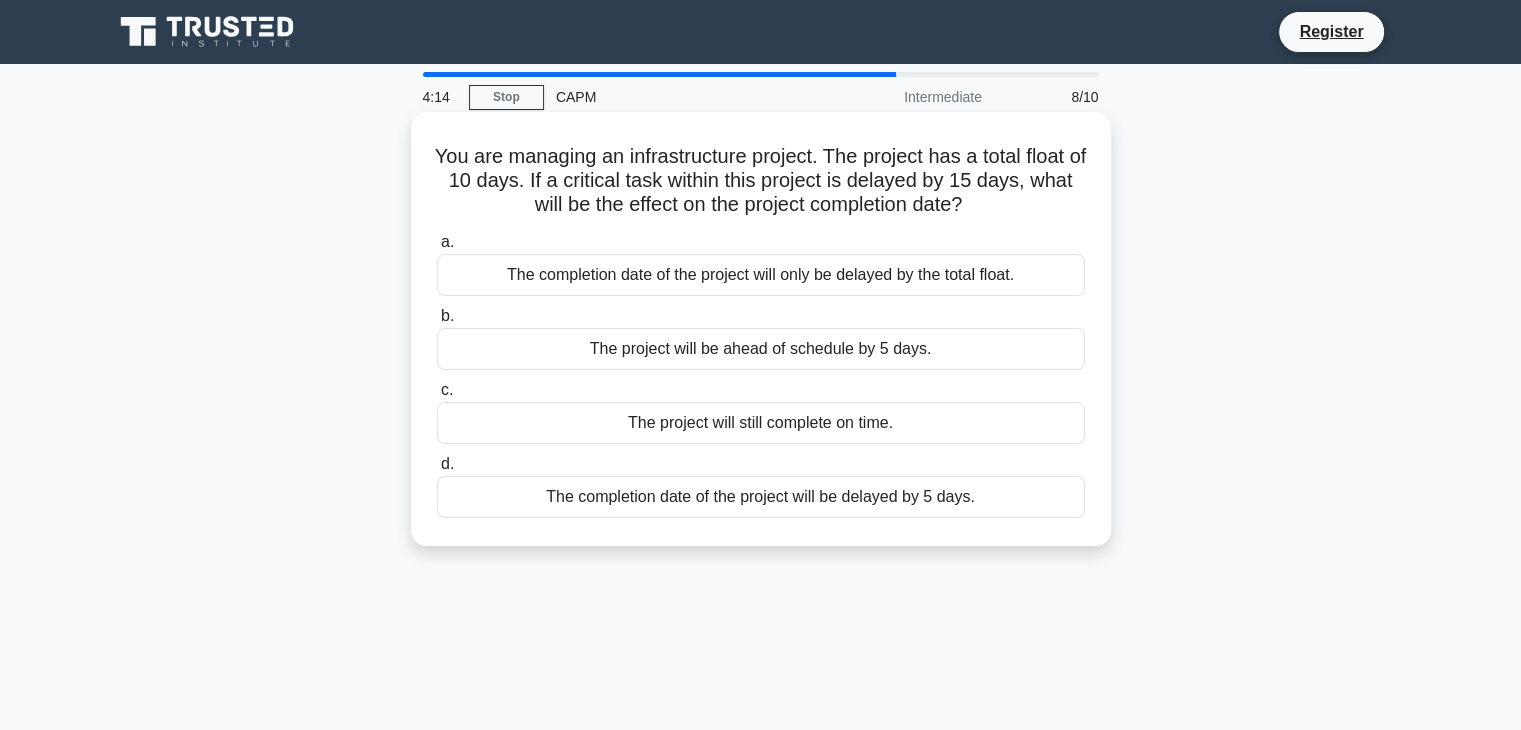 click on "The completion date of the project will only be delayed by the total float." at bounding box center [761, 275] 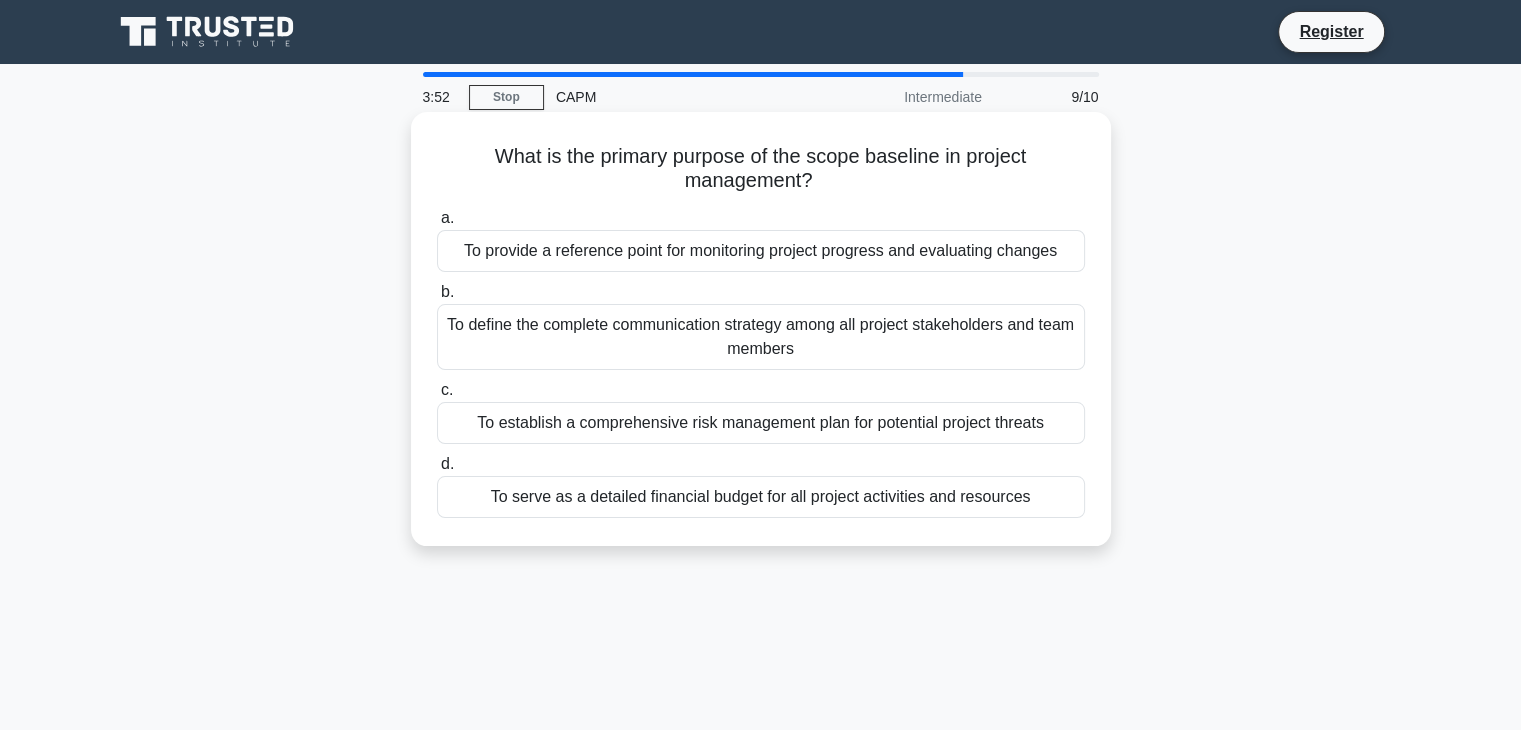 click on "To provide a reference point for monitoring project progress and evaluating changes" at bounding box center [761, 251] 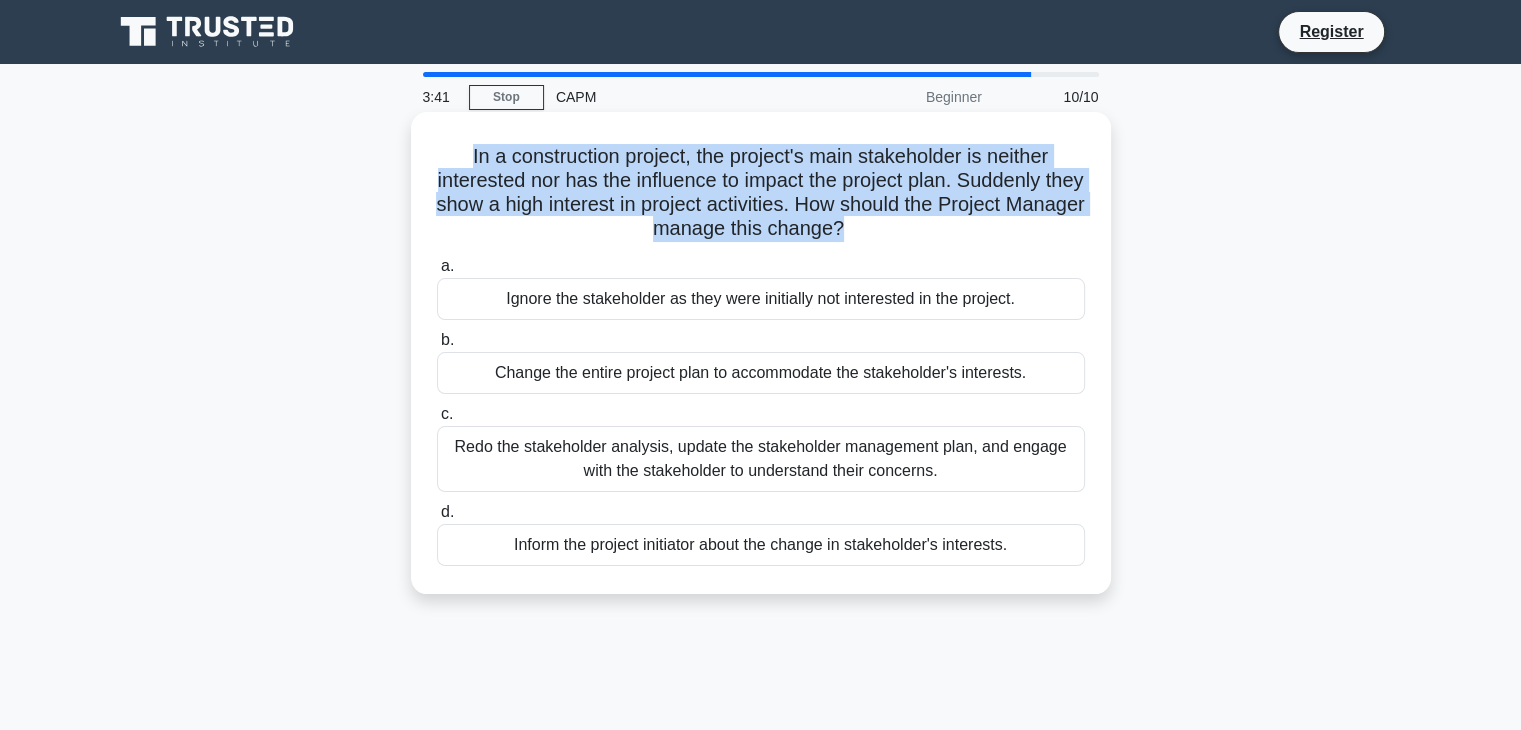 drag, startPoint x: 881, startPoint y: 234, endPoint x: 454, endPoint y: 157, distance: 433.8871 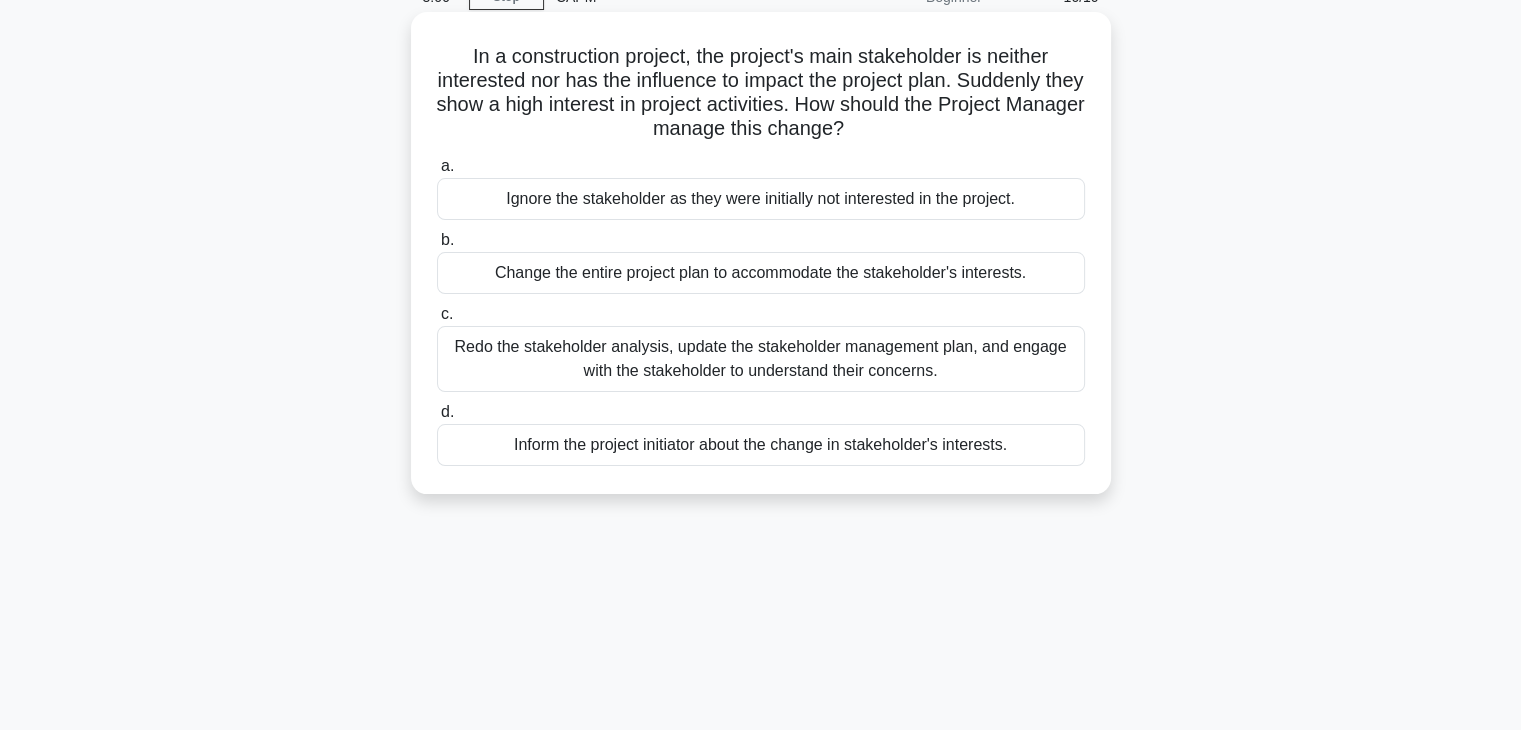 scroll, scrollTop: 0, scrollLeft: 0, axis: both 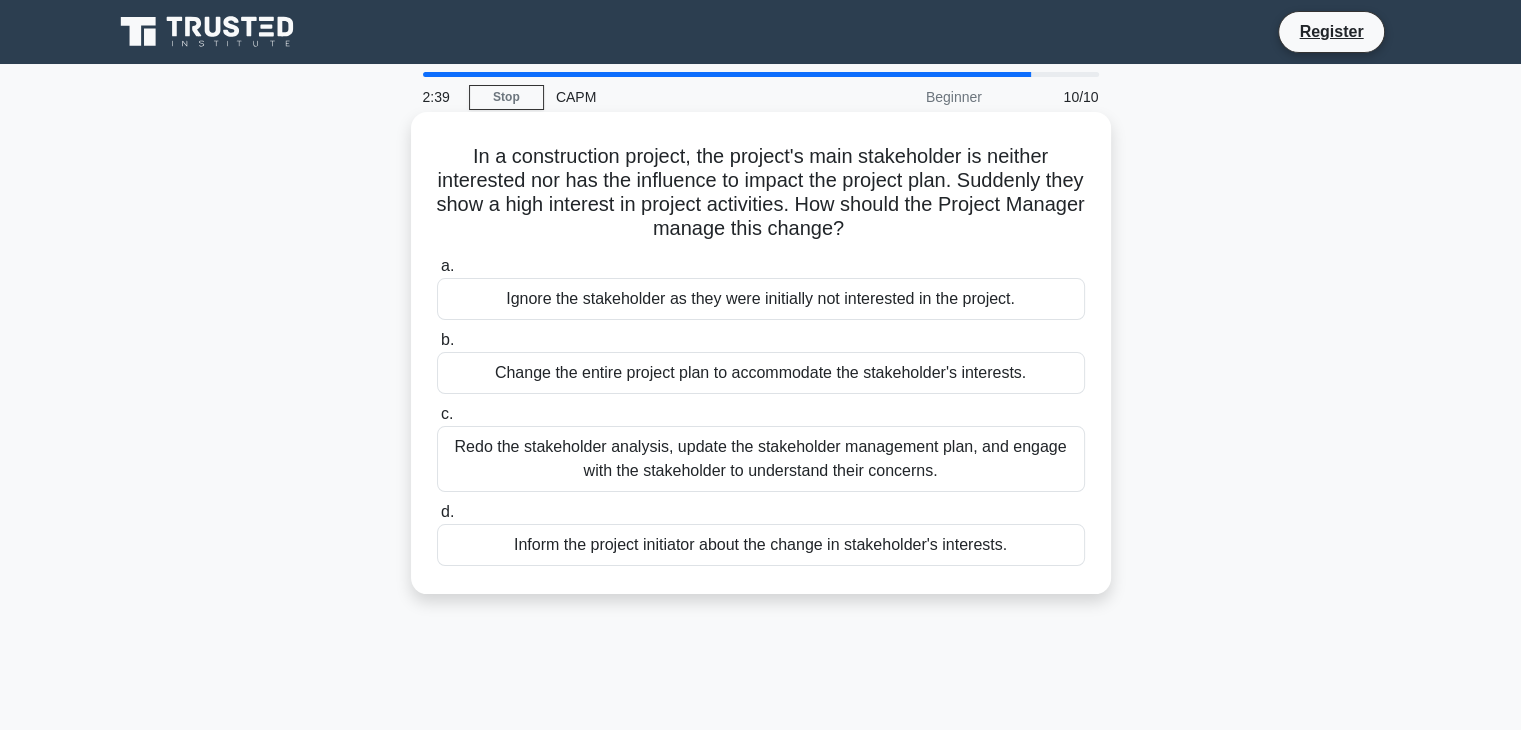 click on "Redo the stakeholder analysis, update the stakeholder management plan, and engage with the stakeholder to understand their concerns." at bounding box center (761, 459) 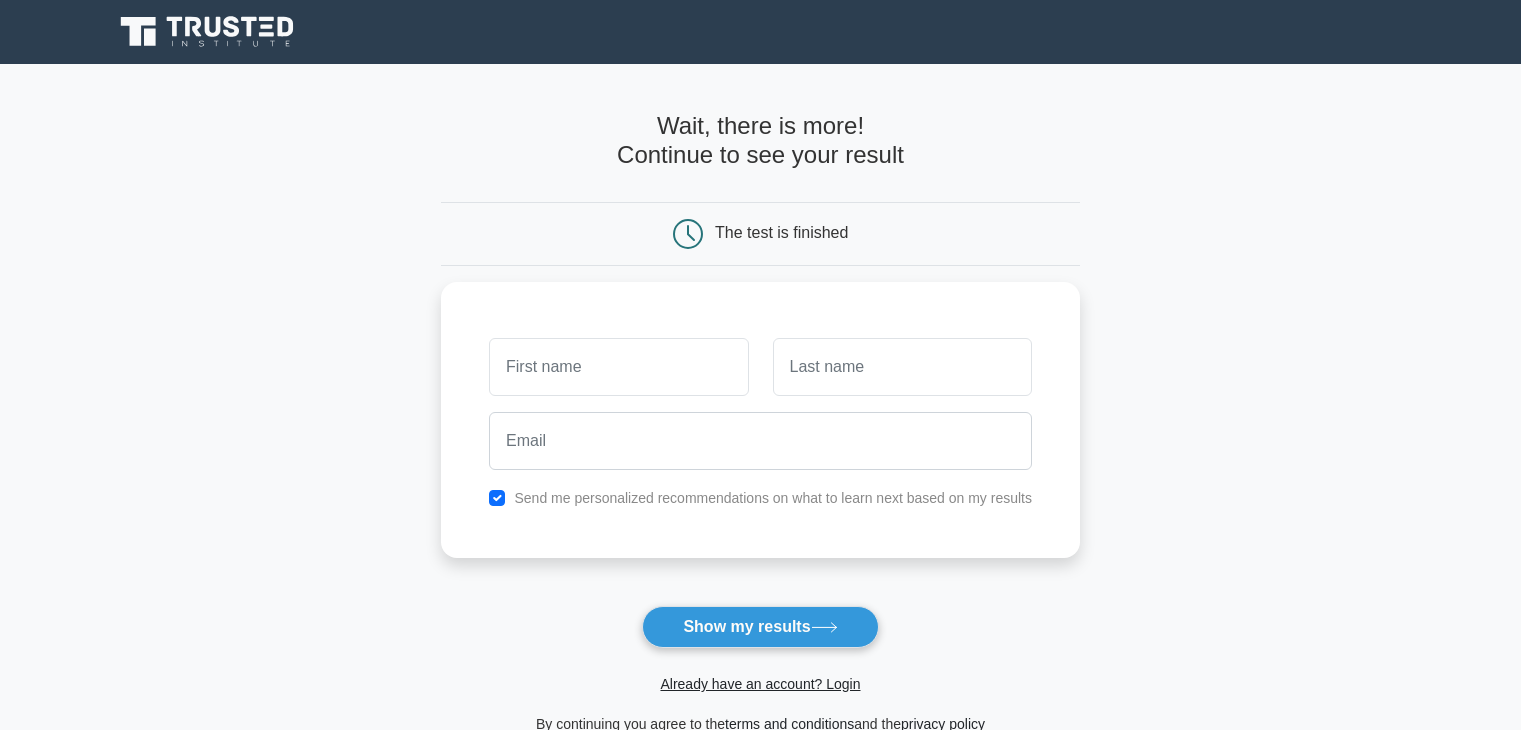 scroll, scrollTop: 0, scrollLeft: 0, axis: both 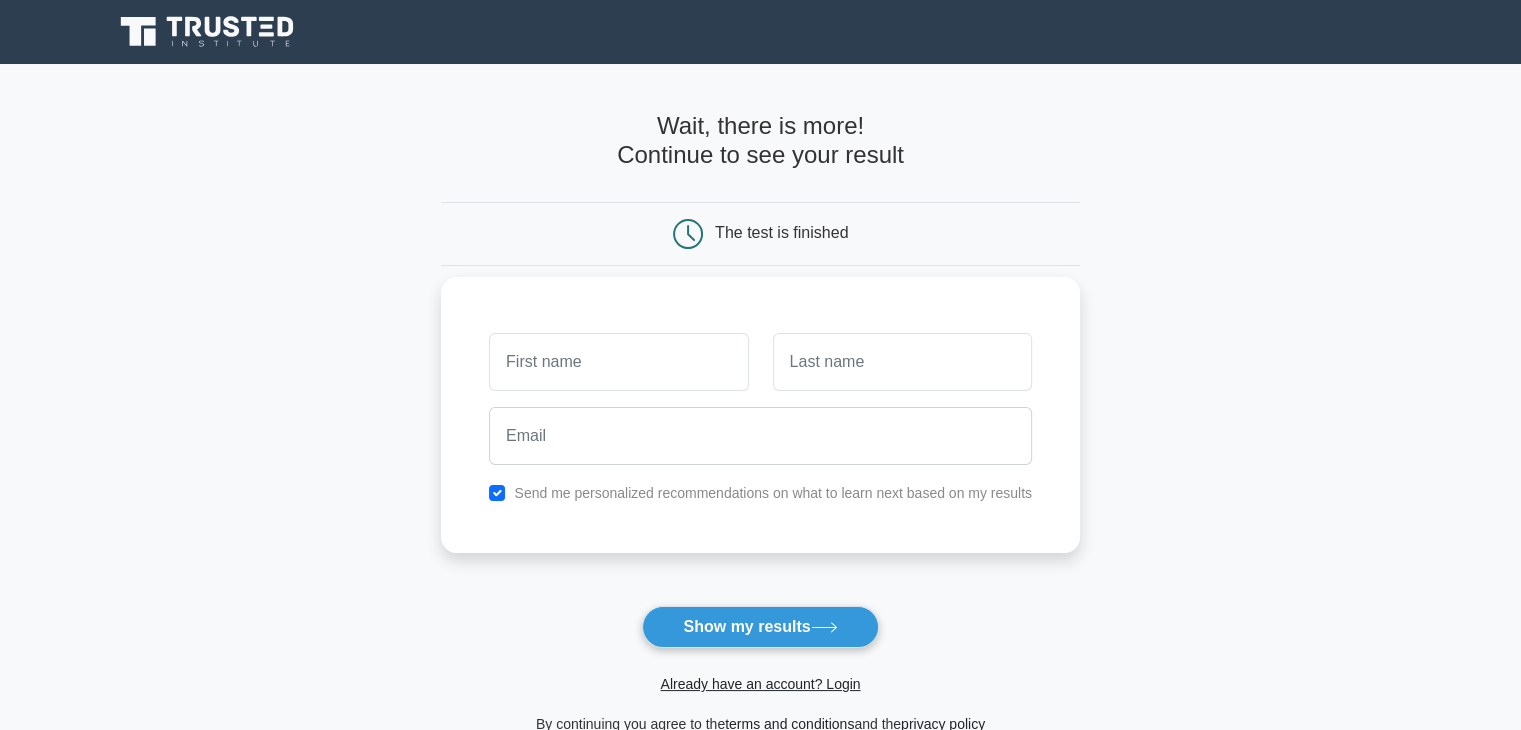click at bounding box center (618, 362) 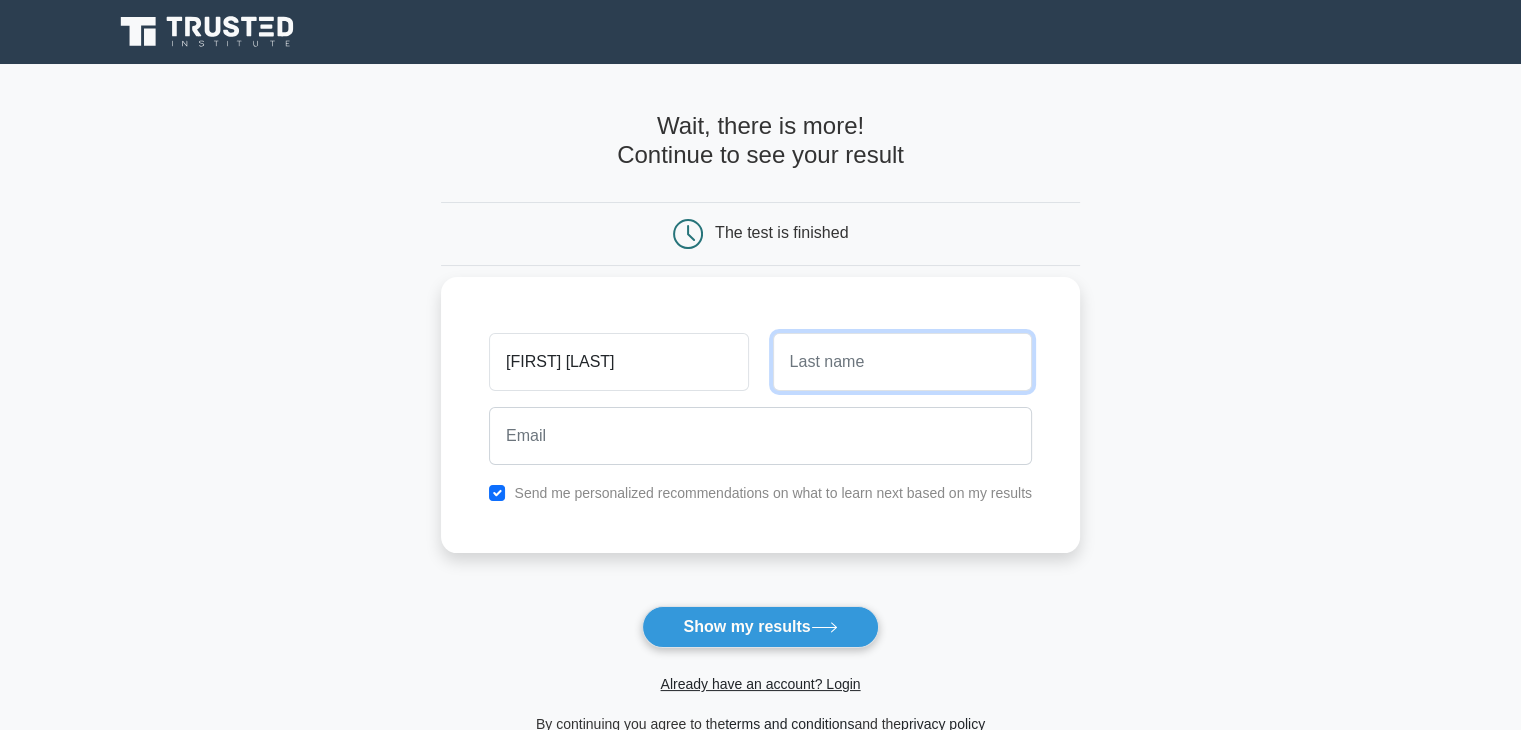 click at bounding box center (902, 362) 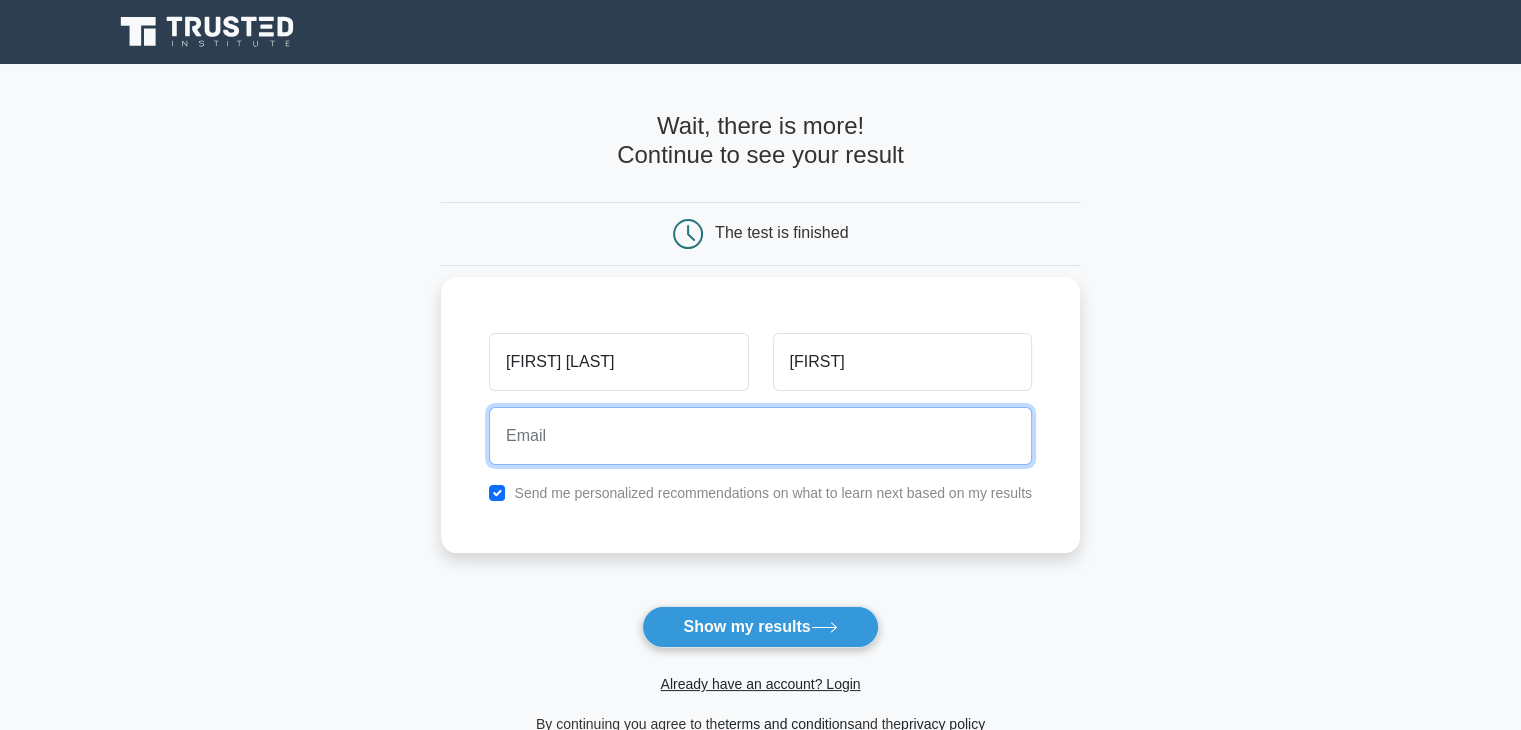 click at bounding box center [760, 436] 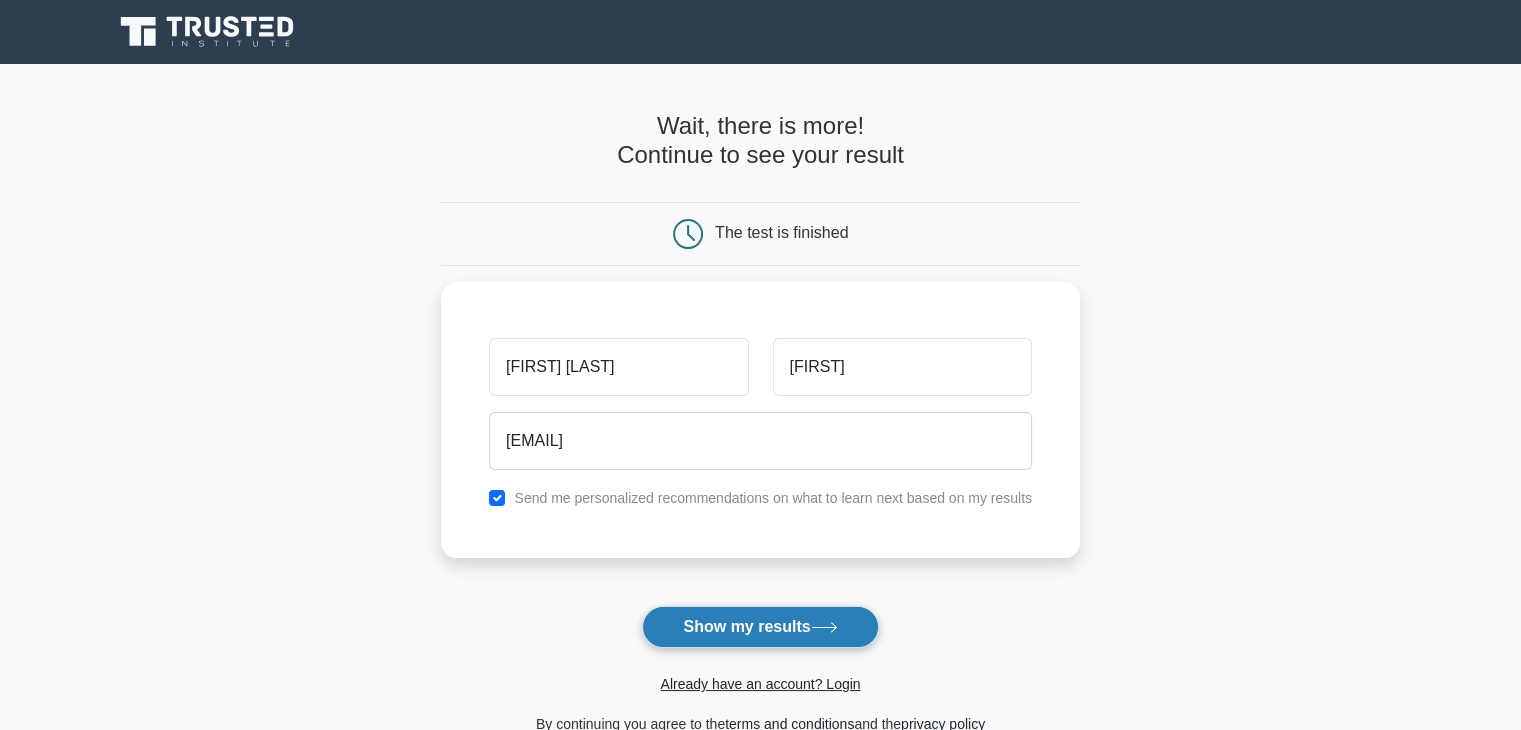 click on "Show my results" at bounding box center [760, 627] 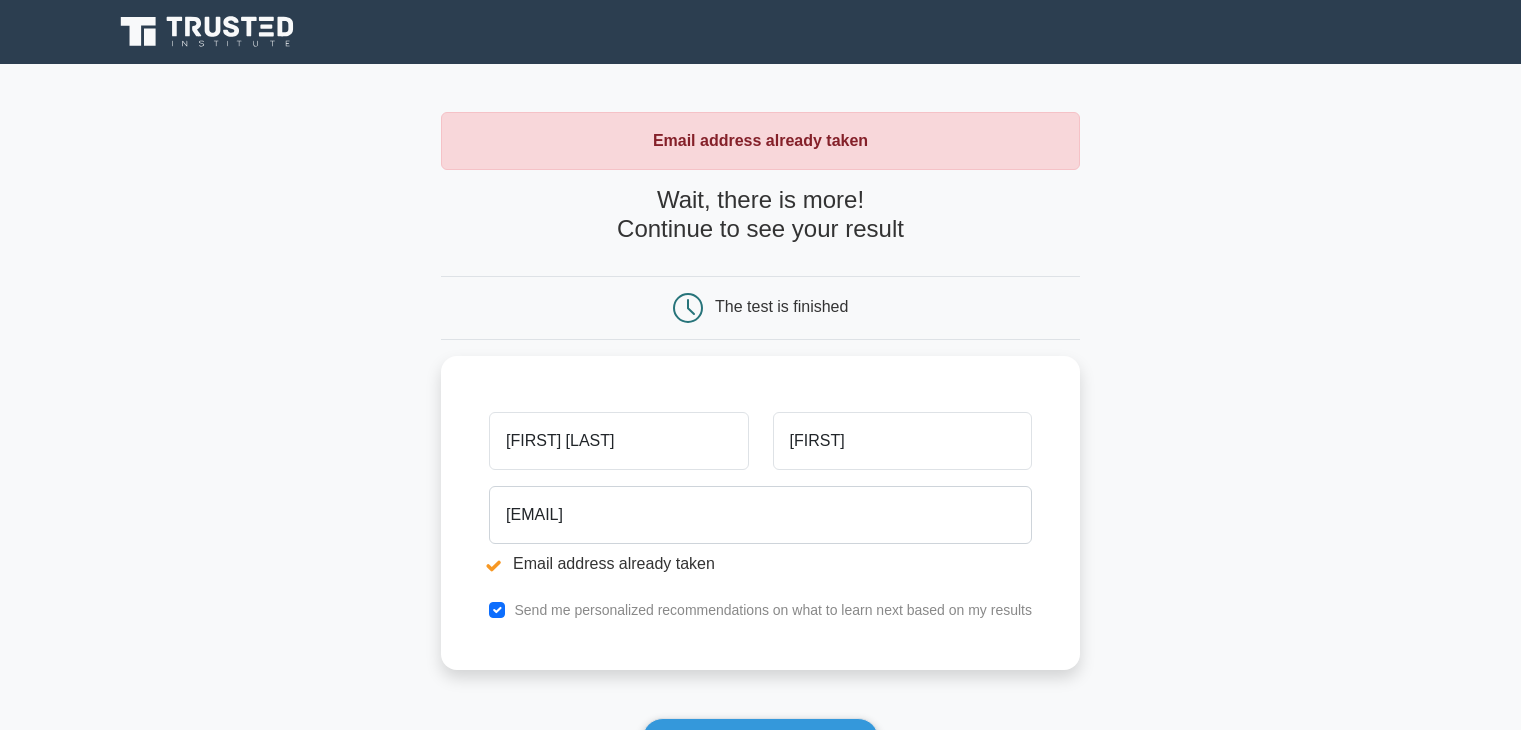 scroll, scrollTop: 0, scrollLeft: 0, axis: both 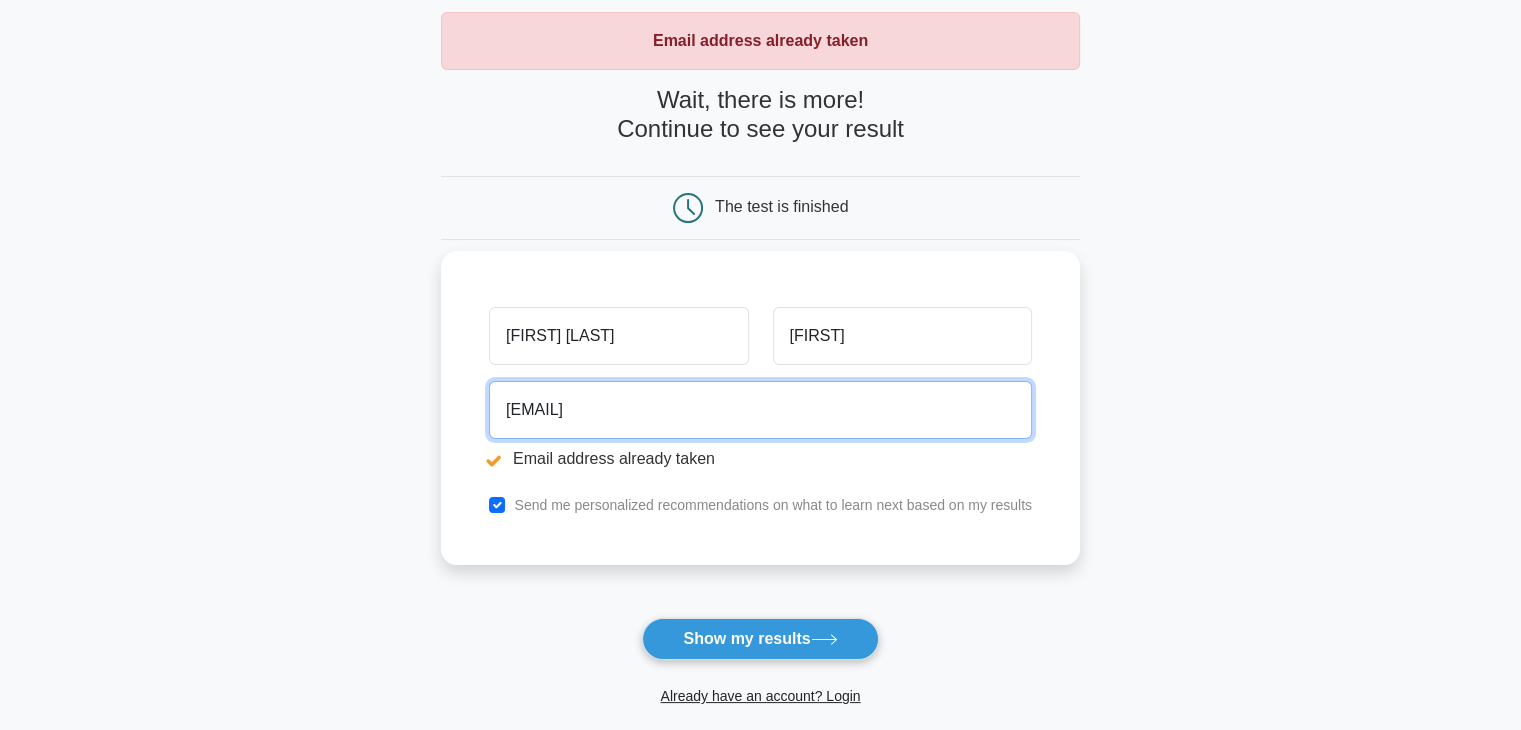 click on "[EMAIL]" at bounding box center [760, 410] 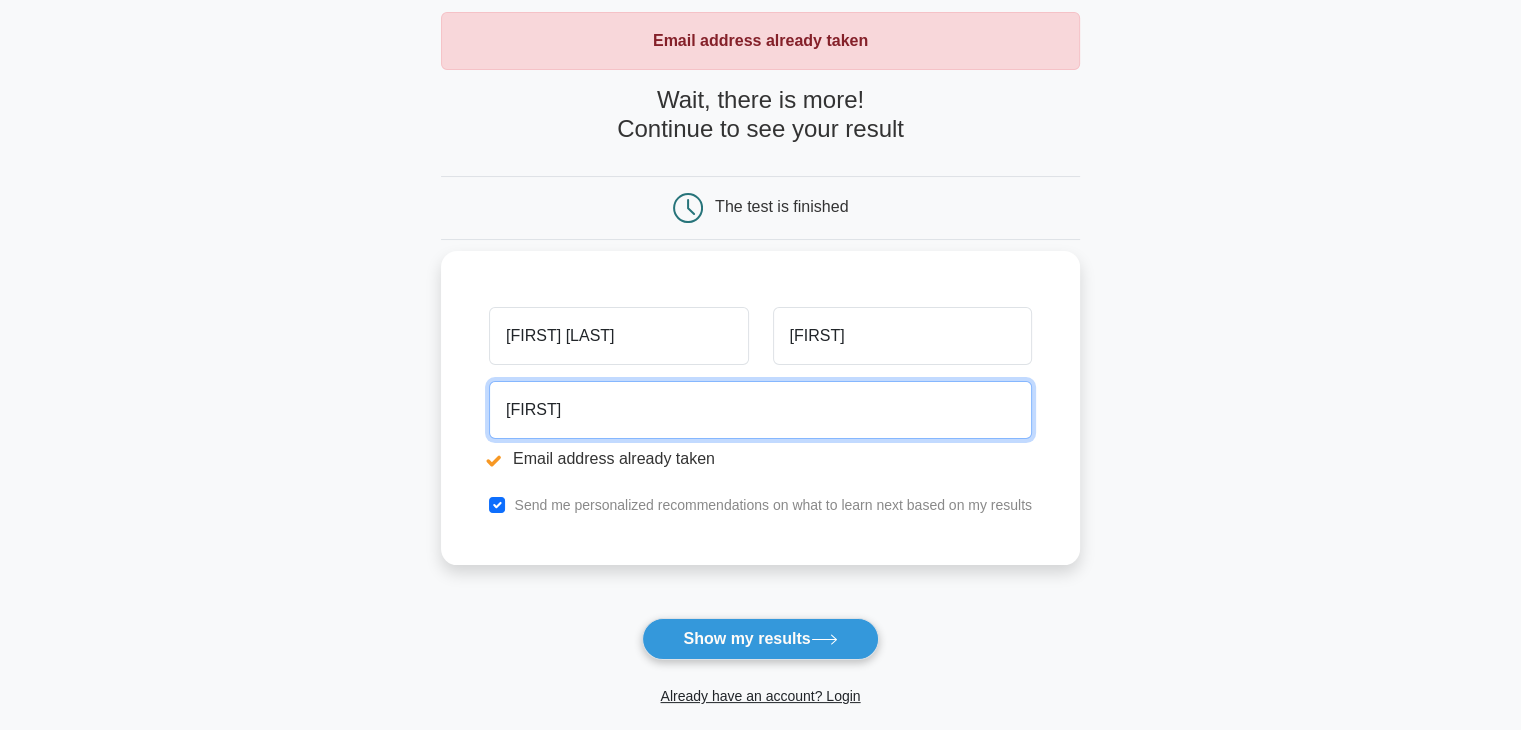 type on "[EMAIL]" 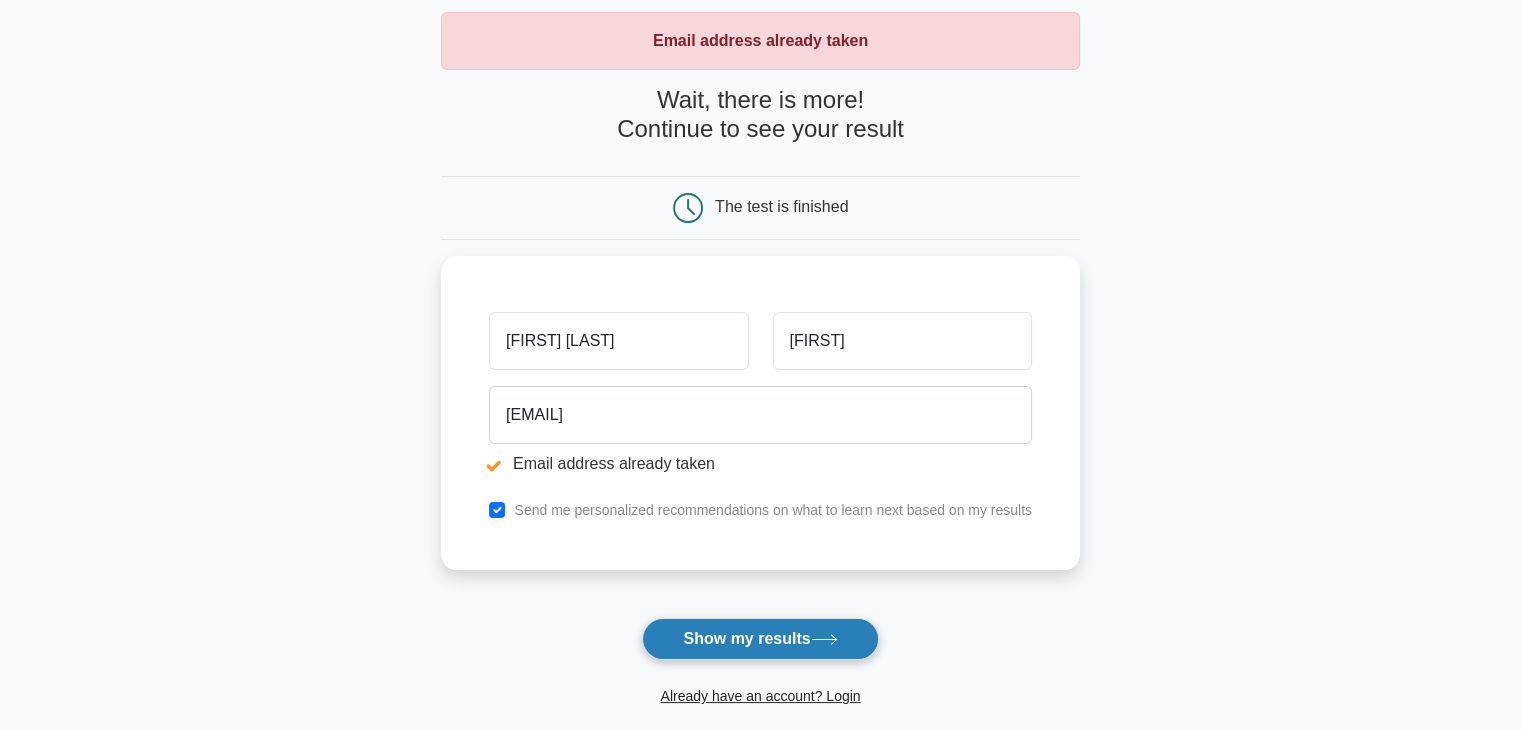 click on "Show my results" at bounding box center (760, 639) 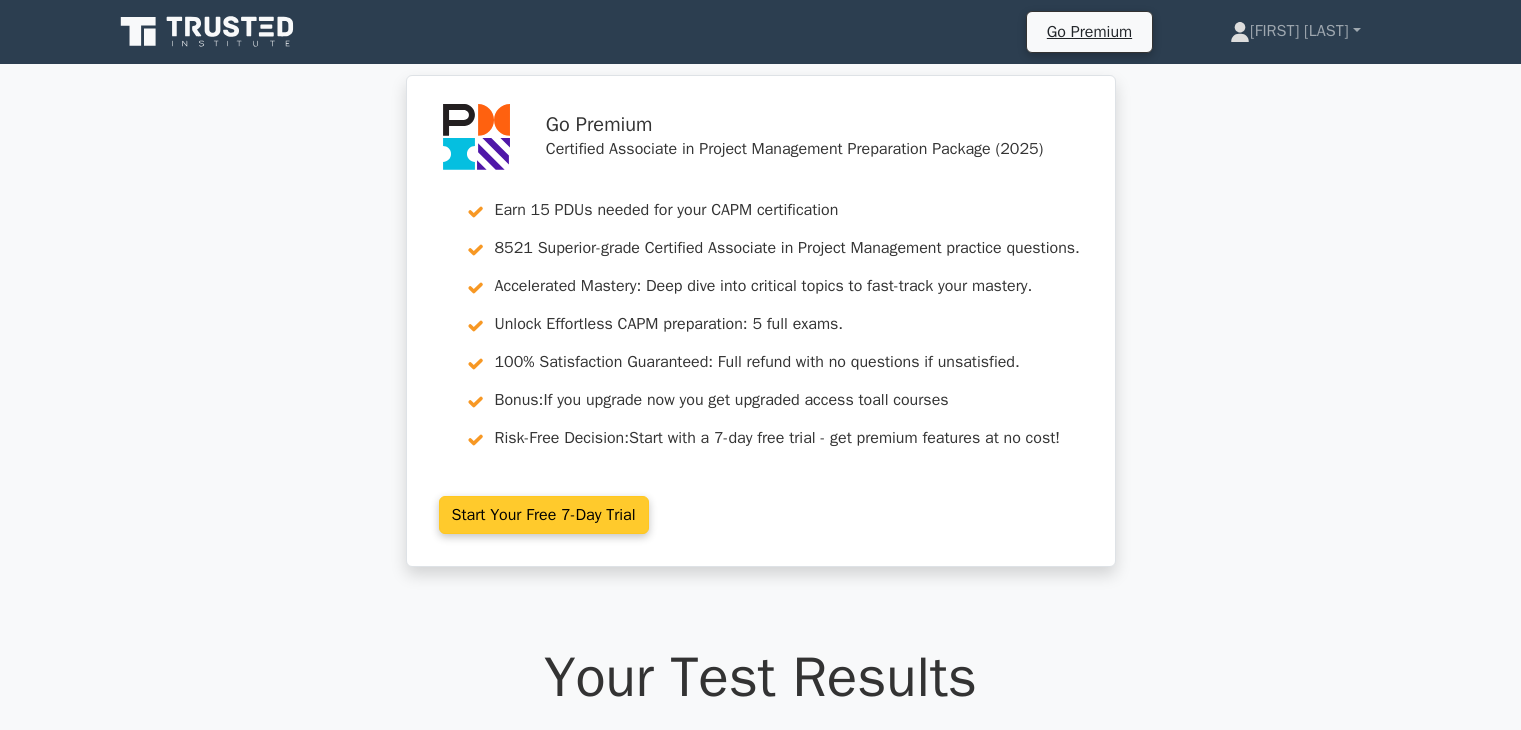 scroll, scrollTop: 0, scrollLeft: 0, axis: both 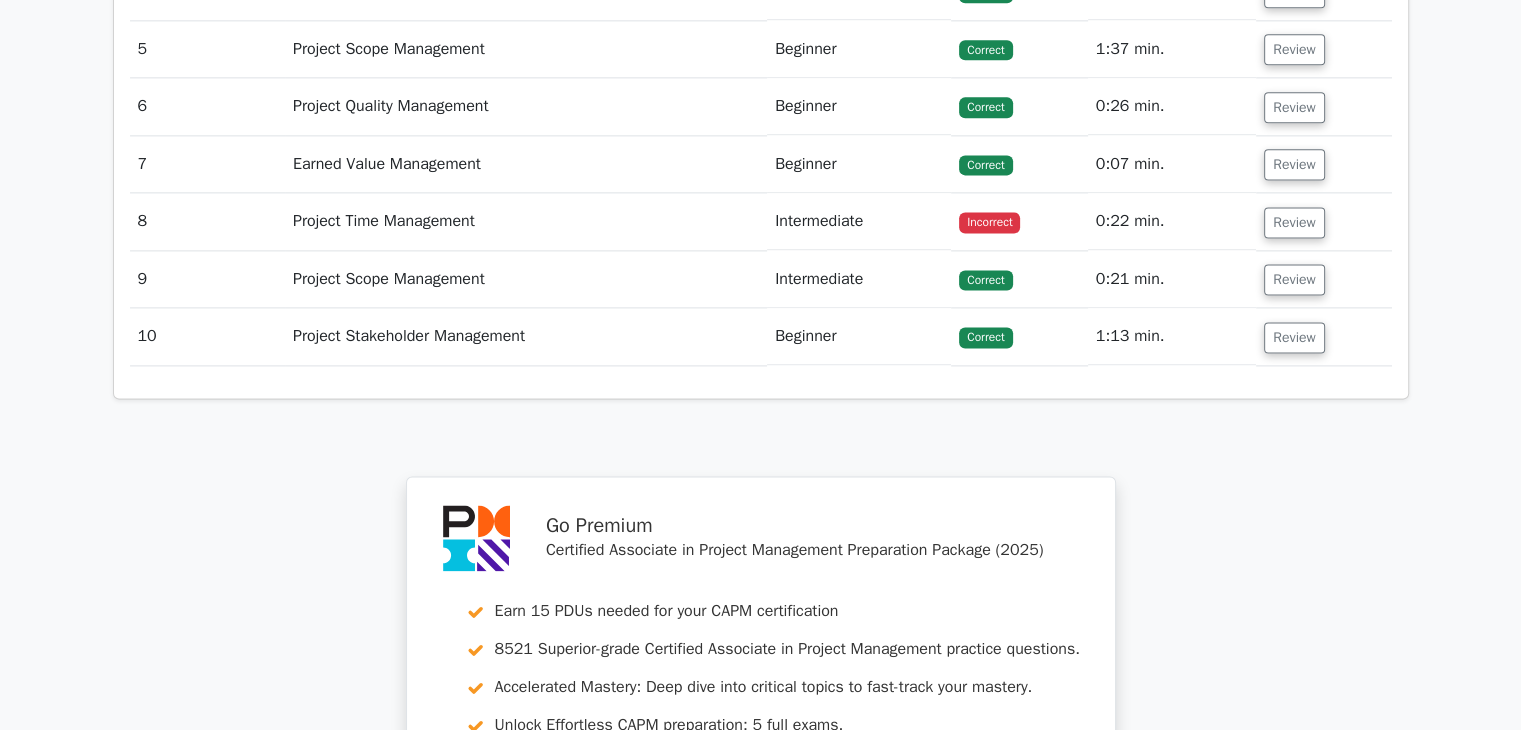 click on "Project Time Management" at bounding box center [526, 221] 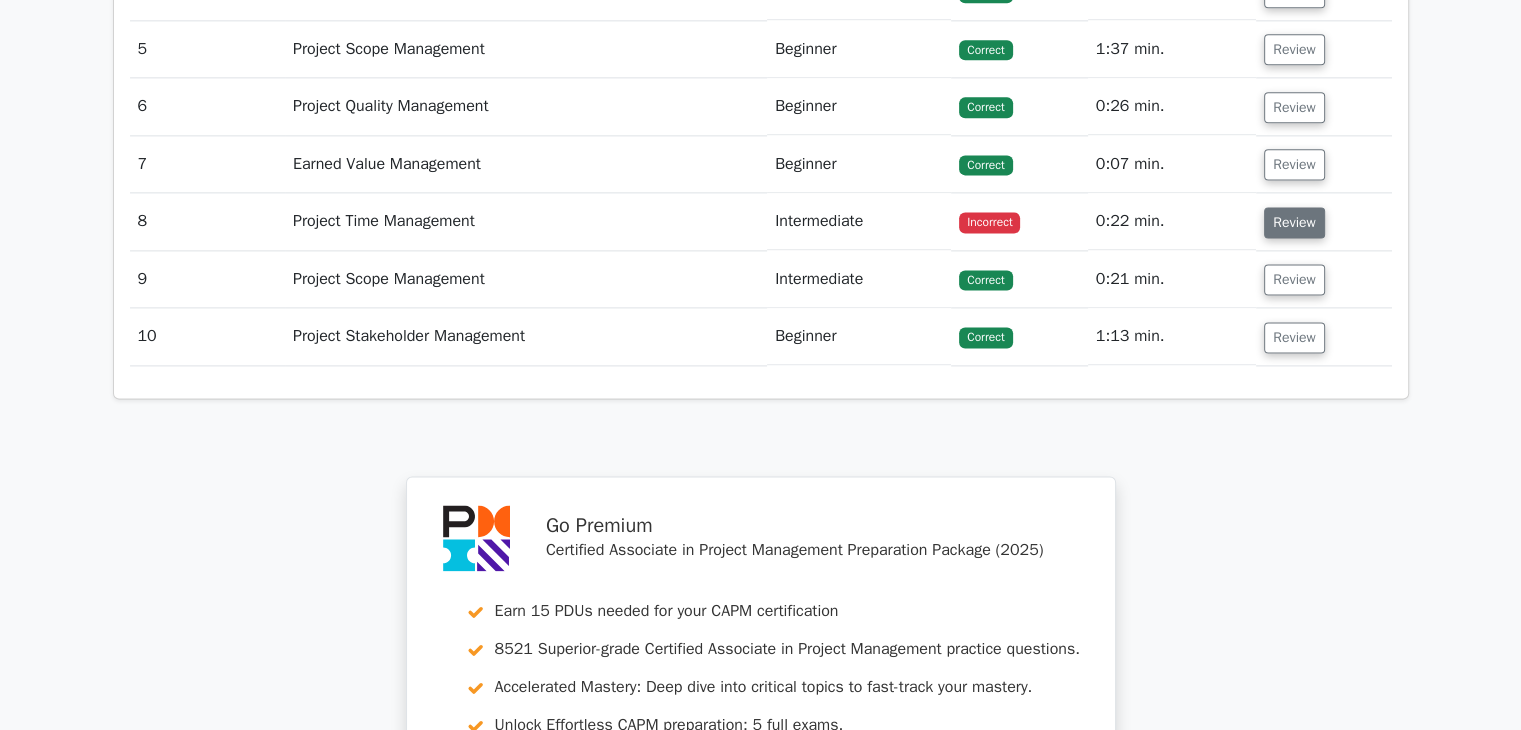 click on "Review" at bounding box center [1294, 222] 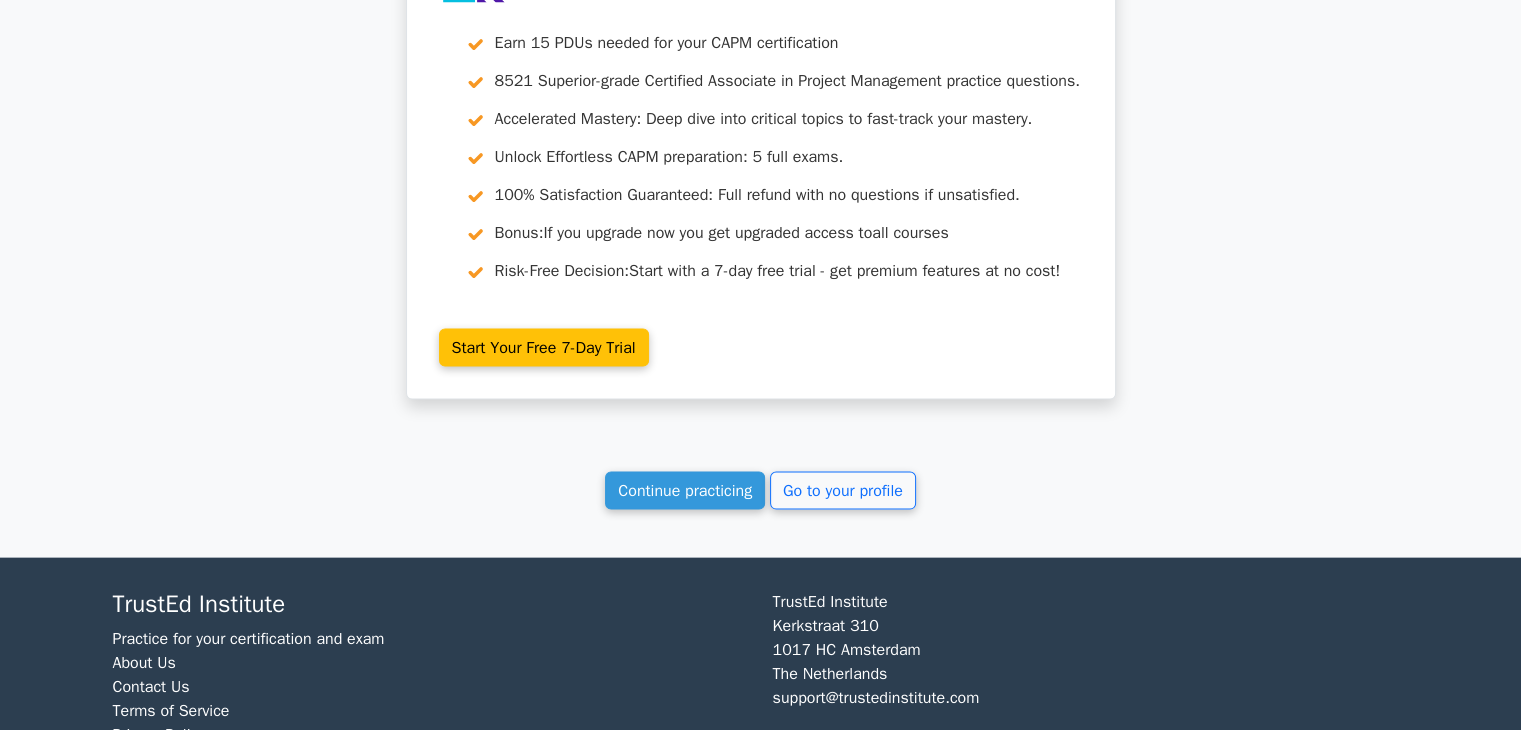 scroll, scrollTop: 4164, scrollLeft: 0, axis: vertical 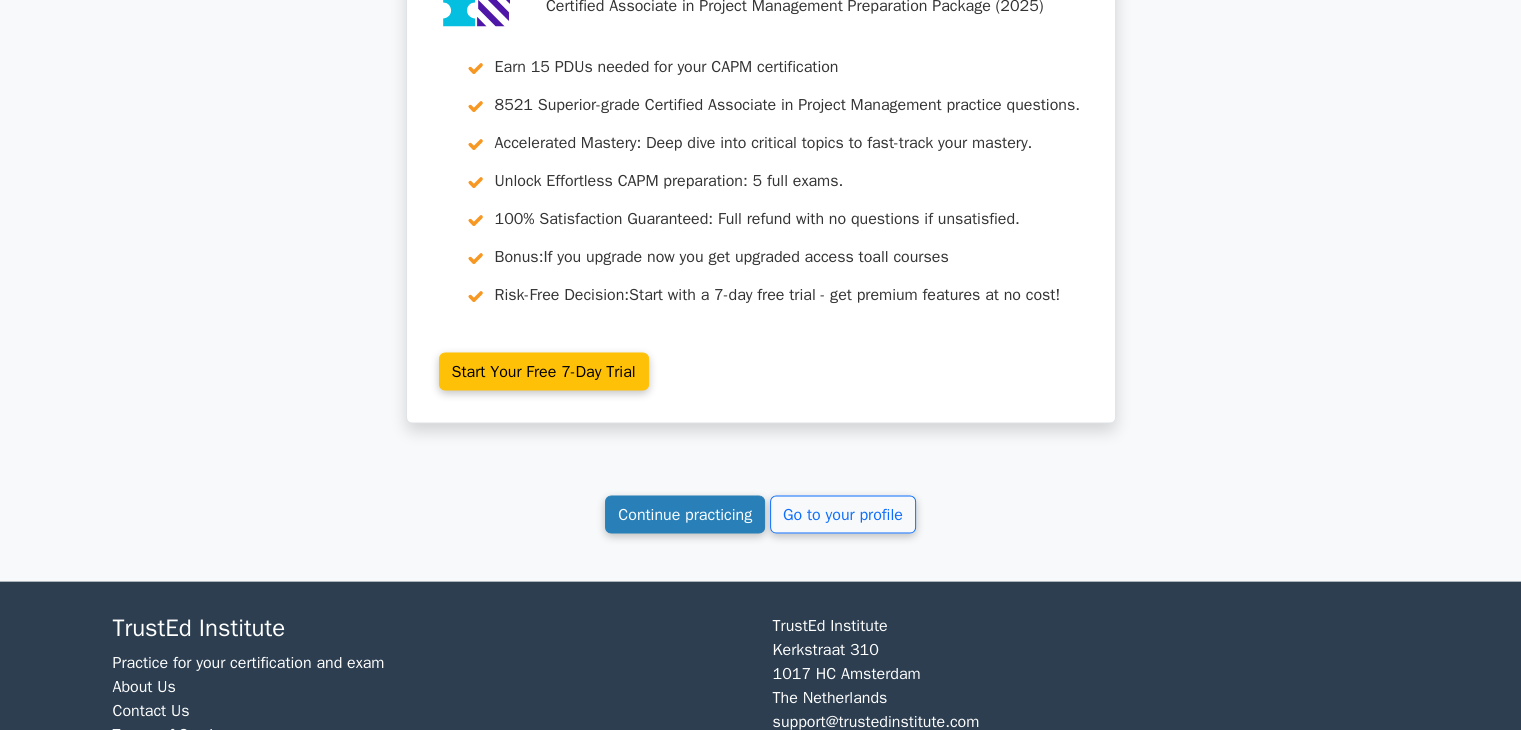 click on "Continue practicing" at bounding box center (685, 515) 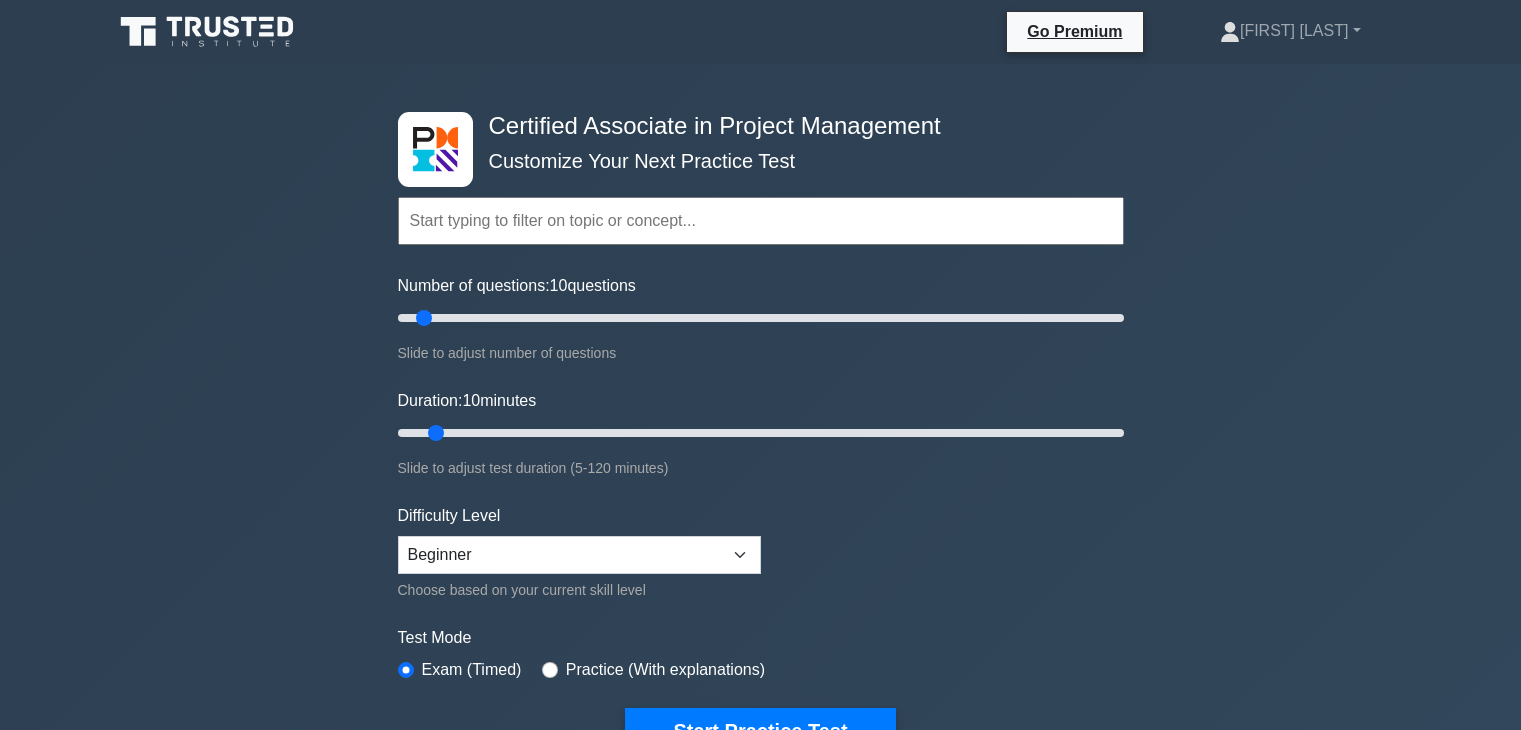 scroll, scrollTop: 0, scrollLeft: 0, axis: both 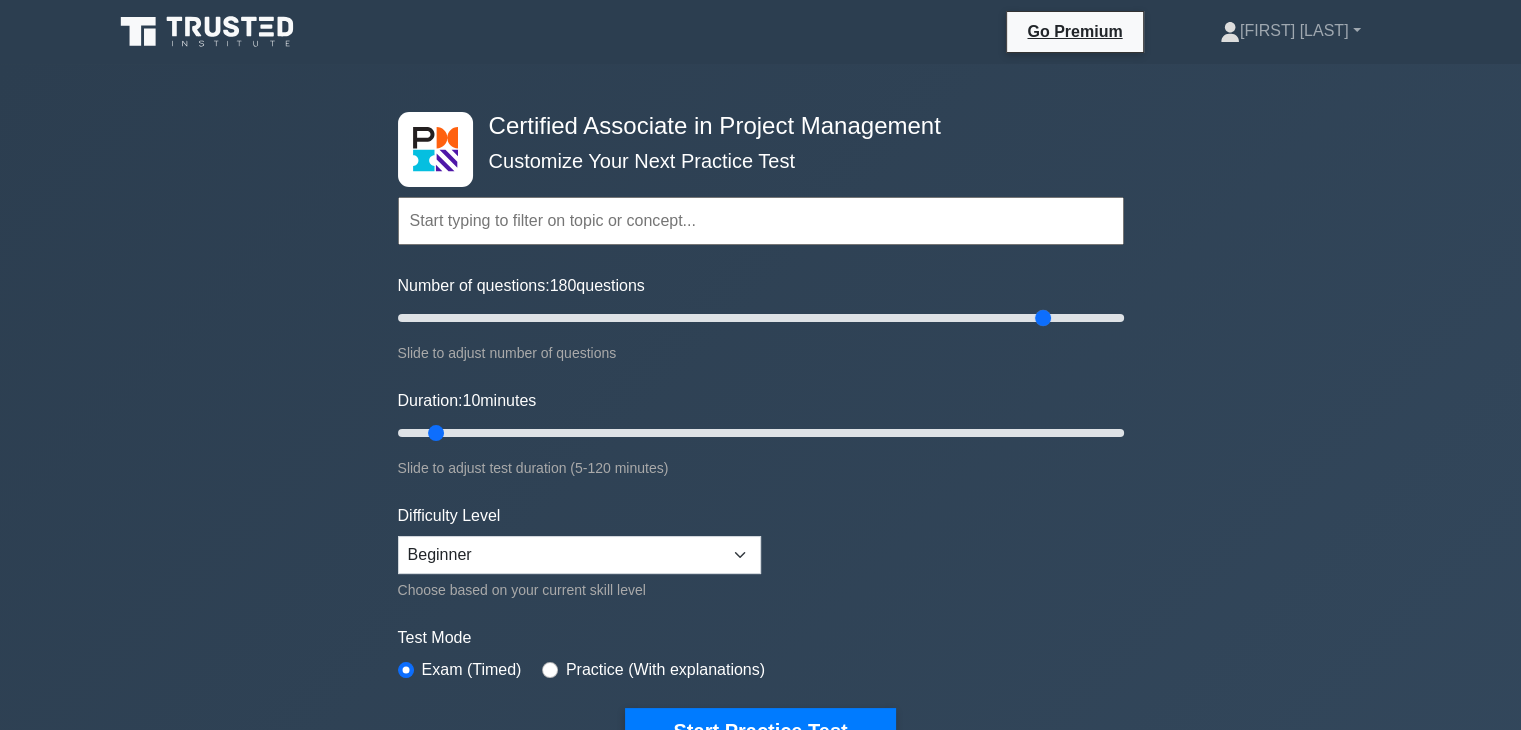 drag, startPoint x: 431, startPoint y: 322, endPoint x: 1045, endPoint y: 333, distance: 614.0985 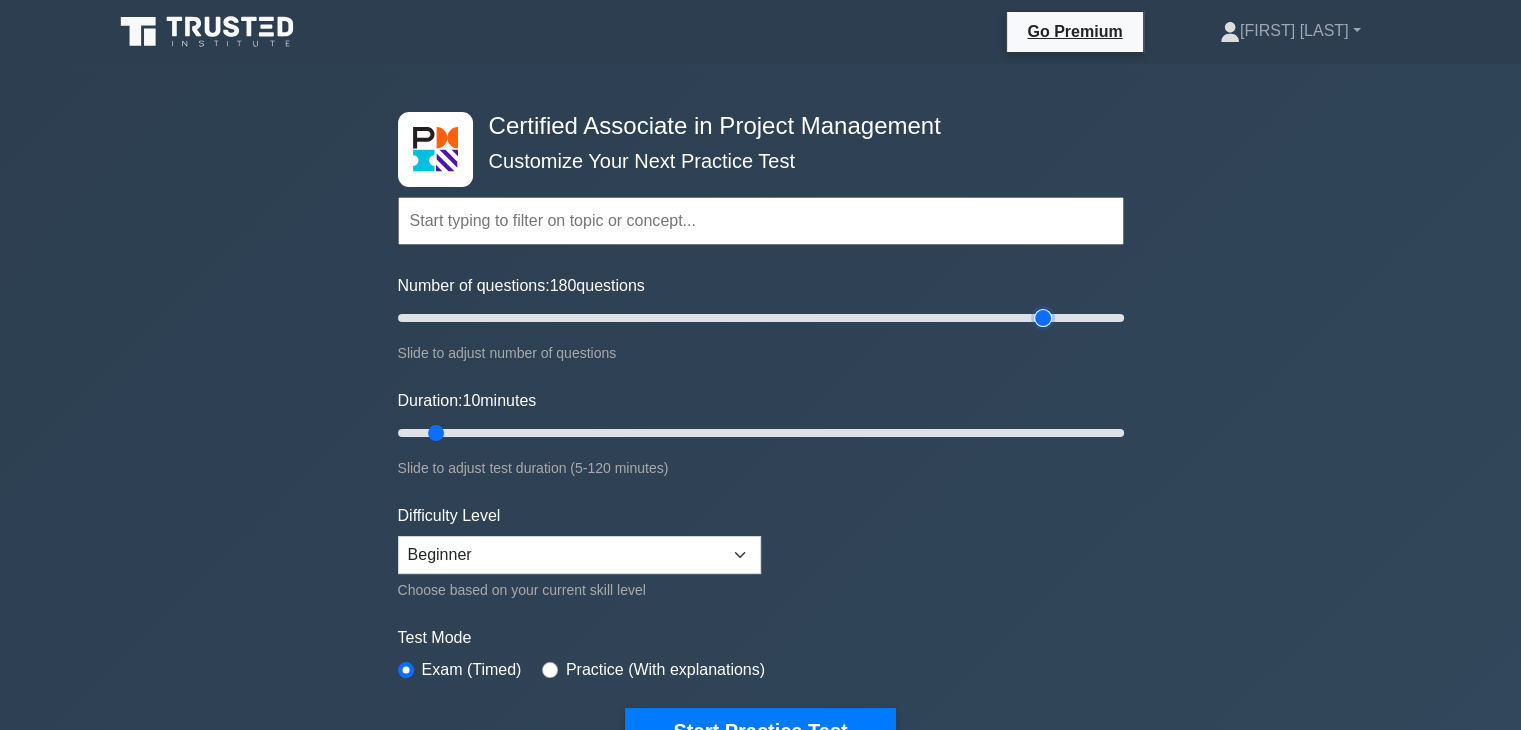 type on "180" 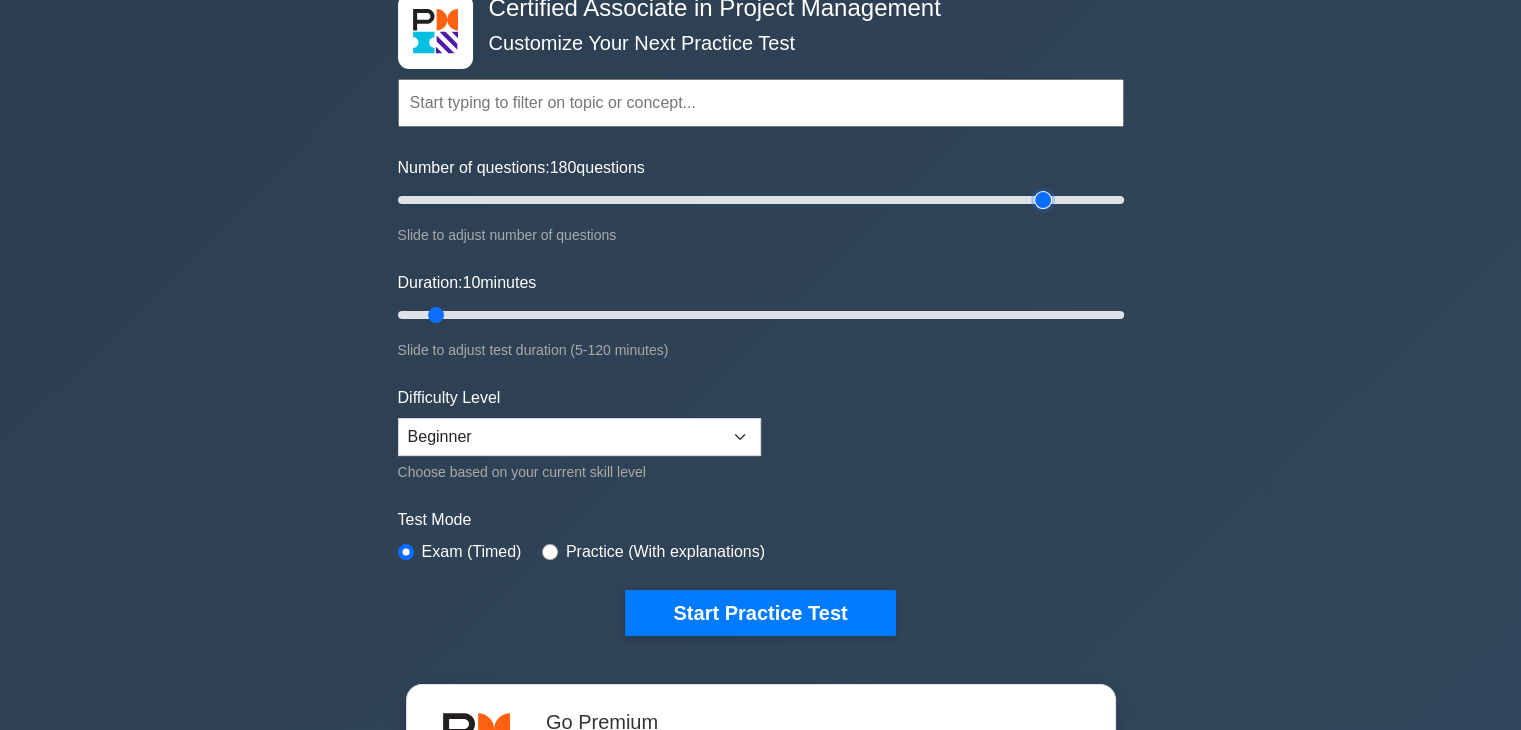 scroll, scrollTop: 119, scrollLeft: 0, axis: vertical 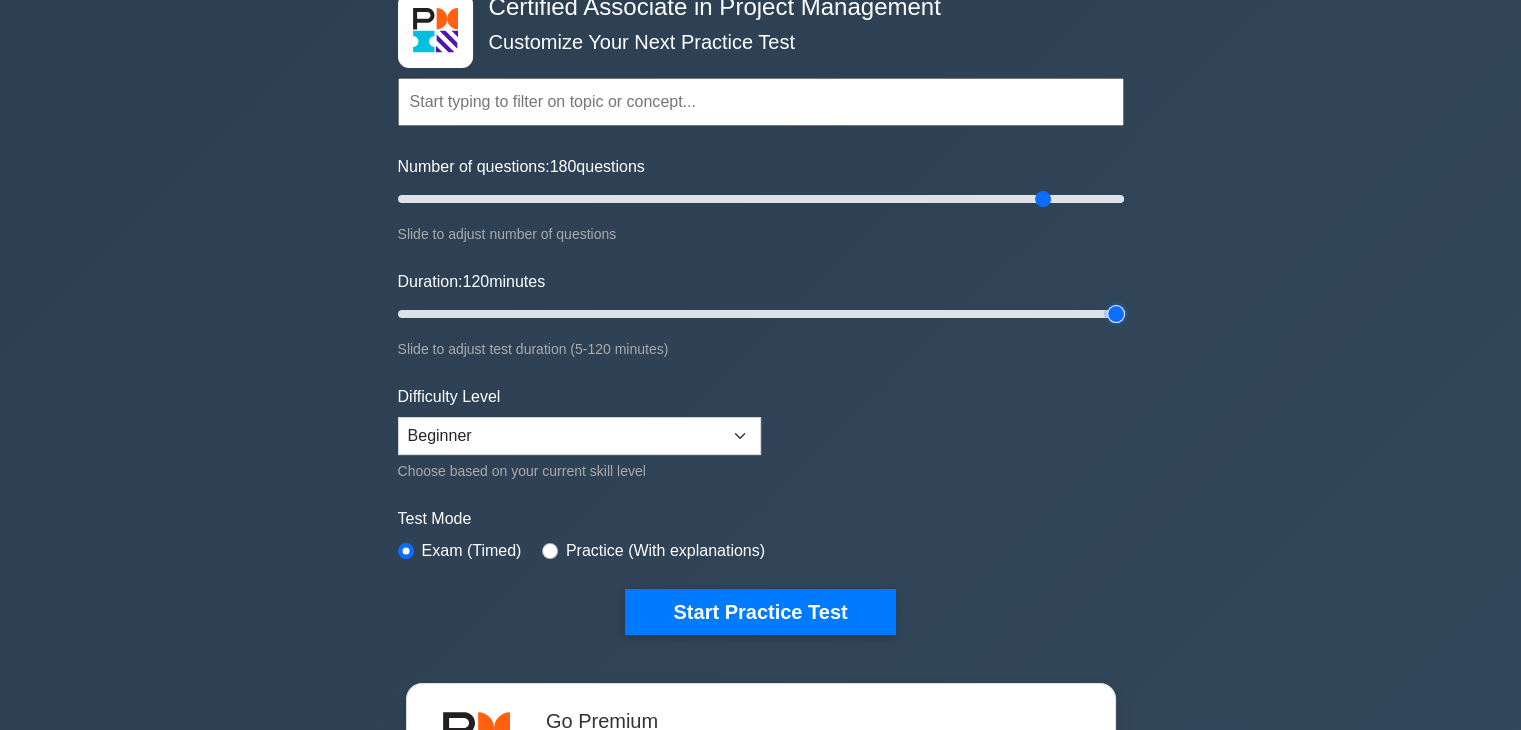 drag, startPoint x: 440, startPoint y: 314, endPoint x: 1140, endPoint y: 446, distance: 712.337 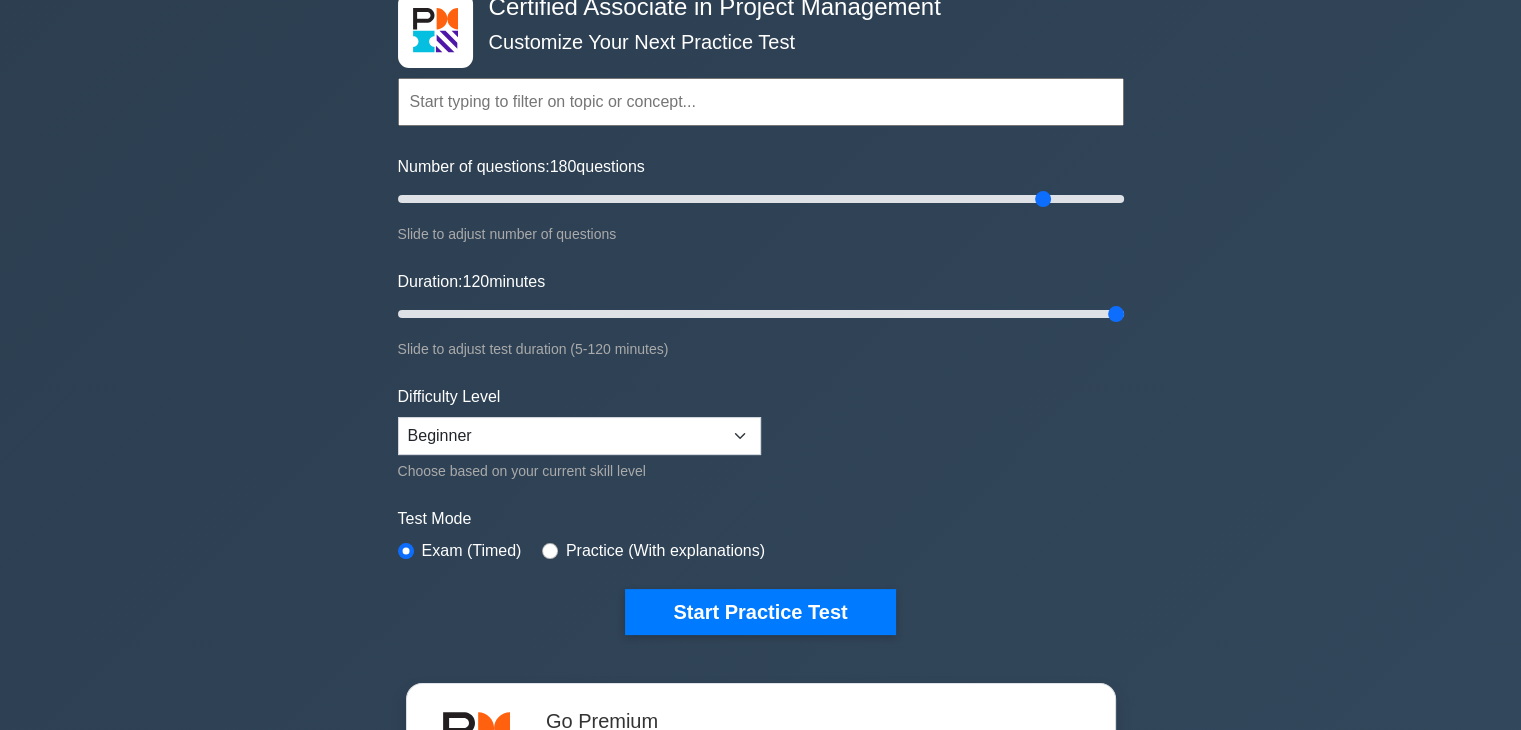 click on "Certified Associate in Project Management
Customize Your Next Practice Test
Topics
Project Scope Management
Project Time Management
Project Cost Management
Project Quality Management
Project Risk Management
Project Integration Management
Project Communication Management" at bounding box center [760, 574] 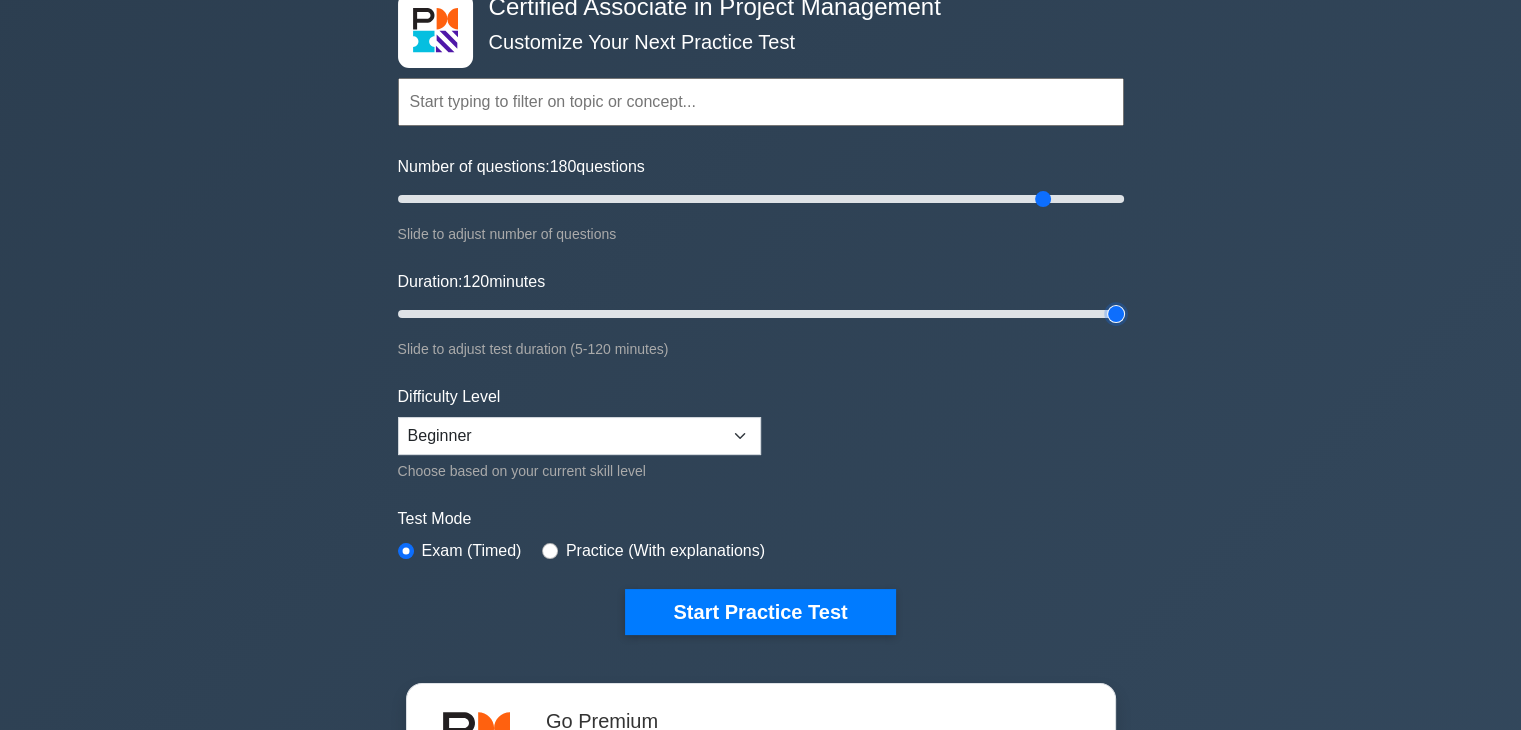 drag, startPoint x: 1108, startPoint y: 308, endPoint x: 1148, endPoint y: 365, distance: 69.63476 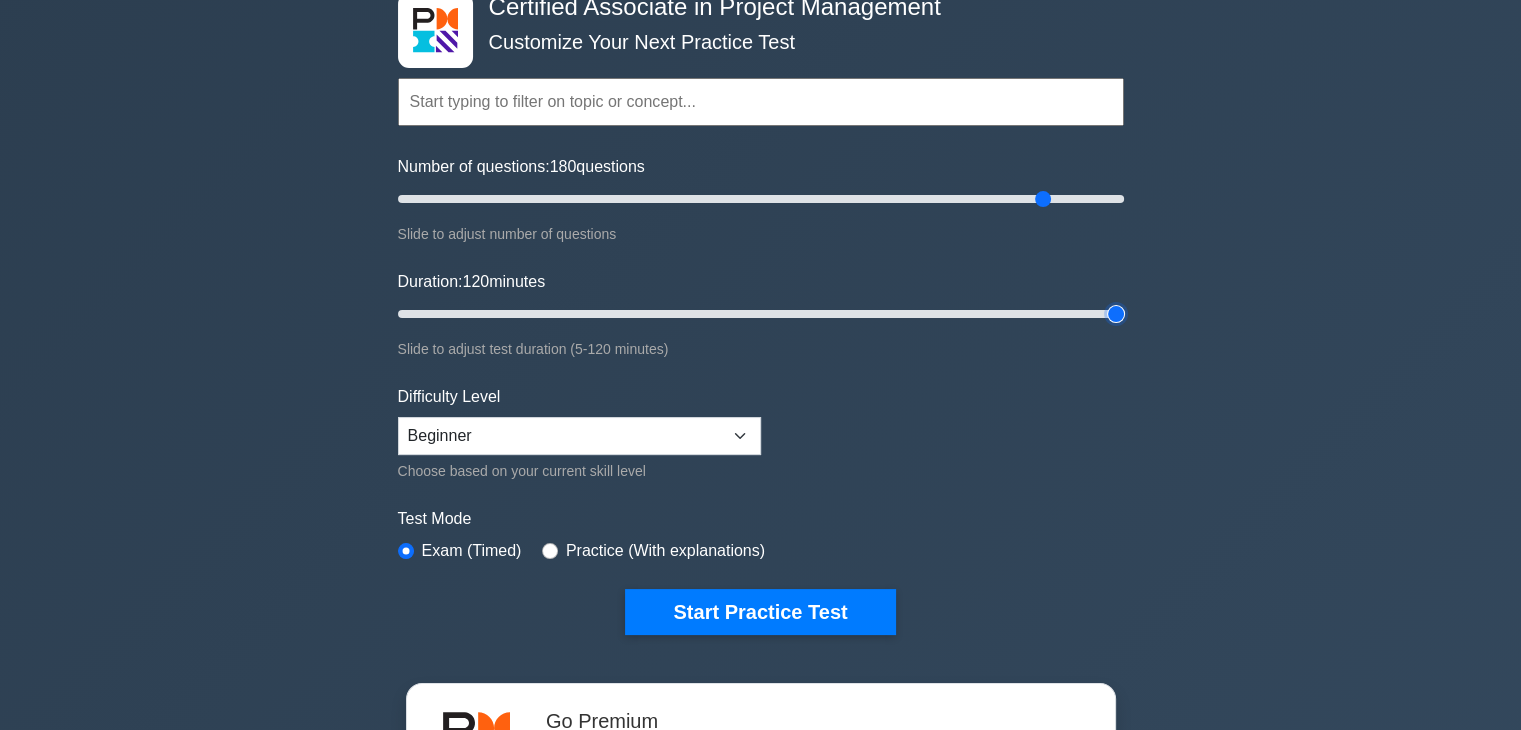 click on "Duration:  120  minutes" at bounding box center (761, 314) 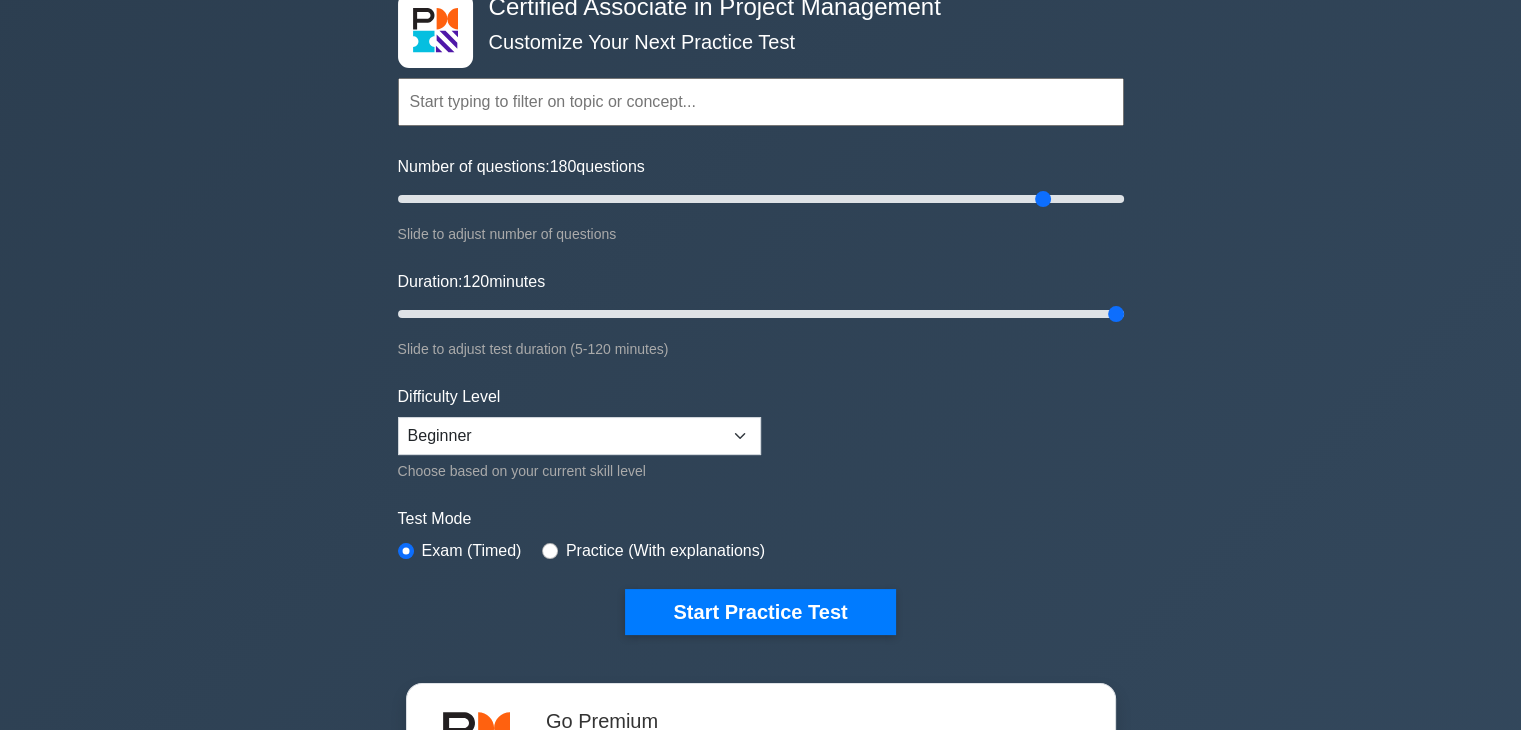 click on "Certified Associate in Project Management
Customize Your Next Practice Test
Topics
Project Scope Management
Project Time Management
Project Cost Management
Project Quality Management
Project Risk Management
Project Integration Management
Project Communication Management" at bounding box center (760, 574) 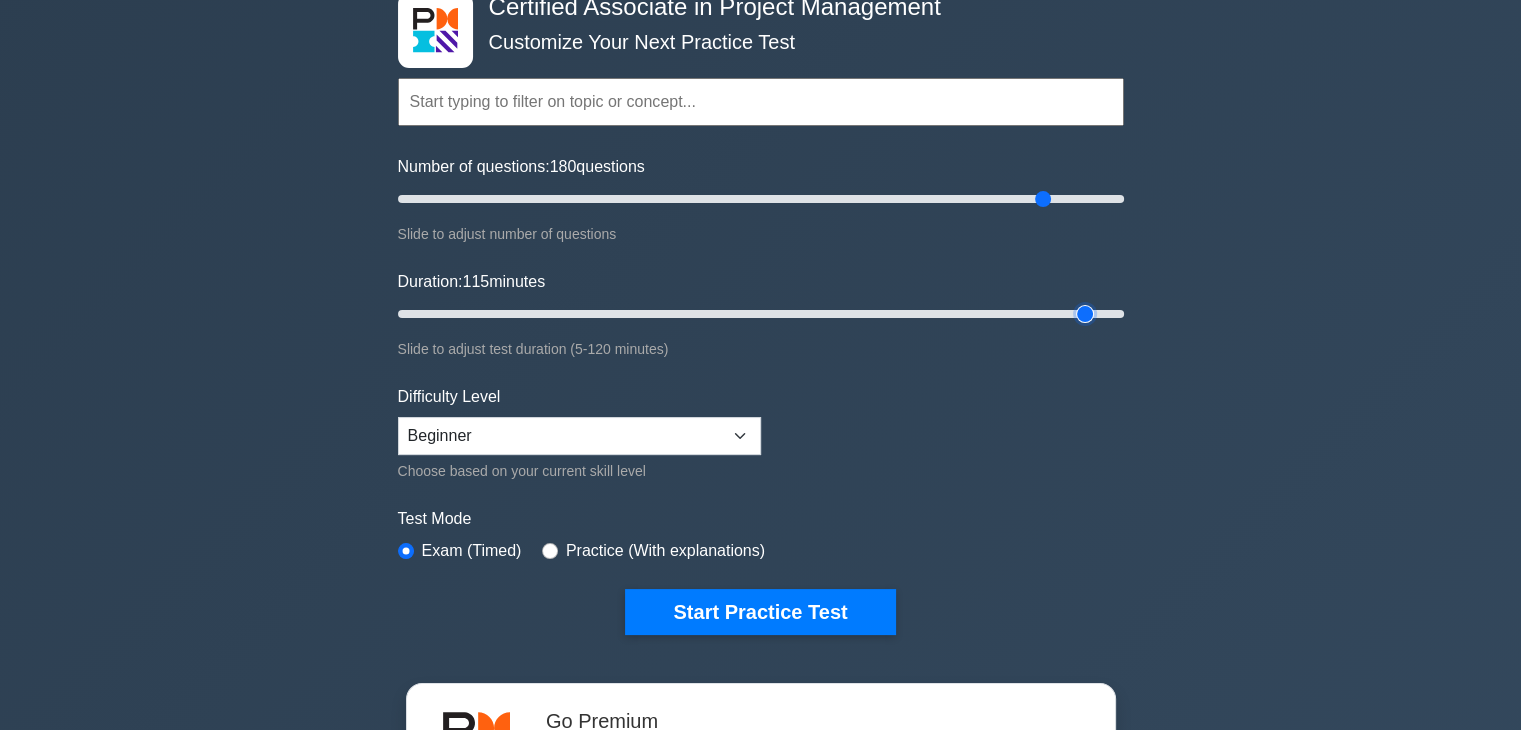 type on "120" 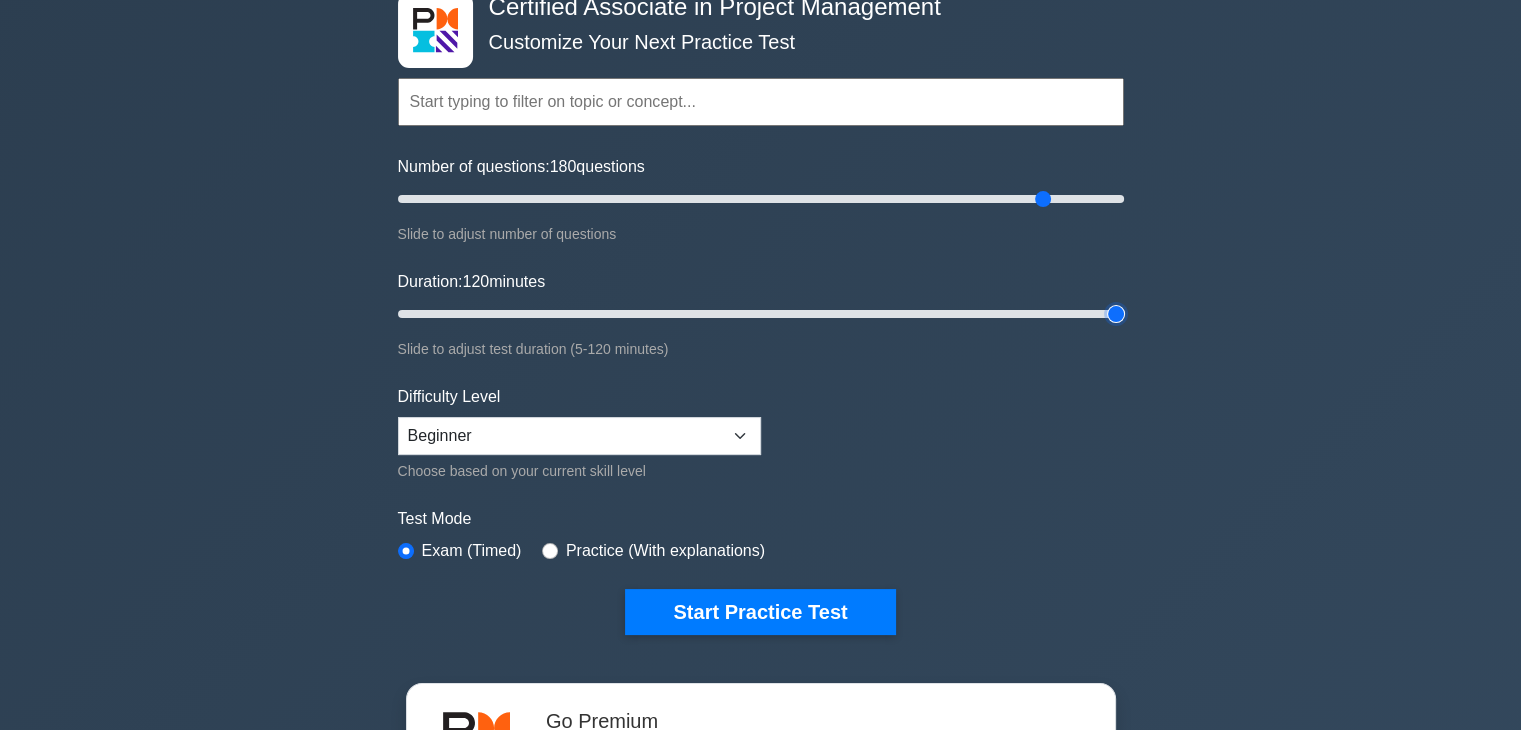 drag, startPoint x: 1114, startPoint y: 313, endPoint x: 1191, endPoint y: 344, distance: 83.00603 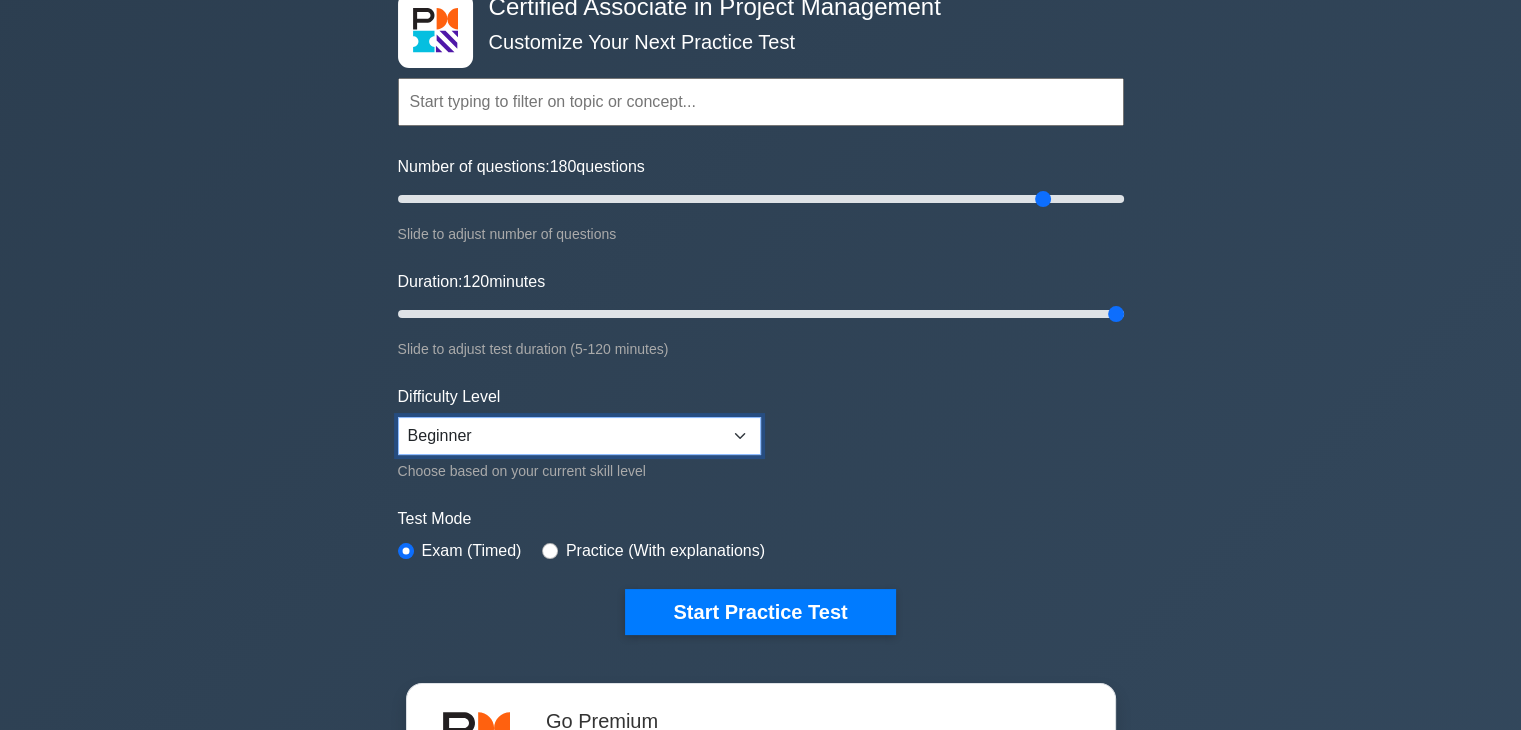 click on "Beginner
Intermediate
Expert" at bounding box center [579, 436] 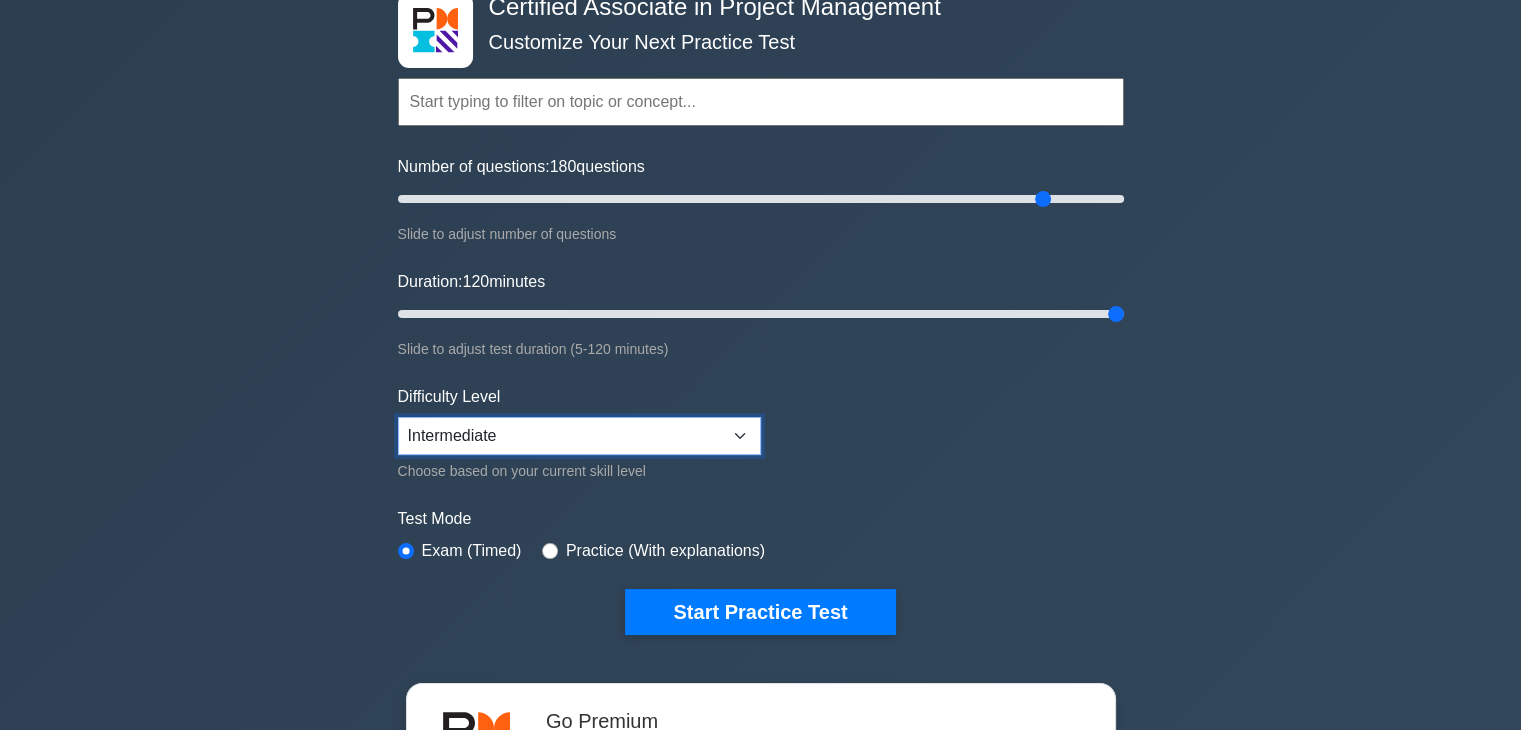 click on "Beginner
Intermediate
Expert" at bounding box center (579, 436) 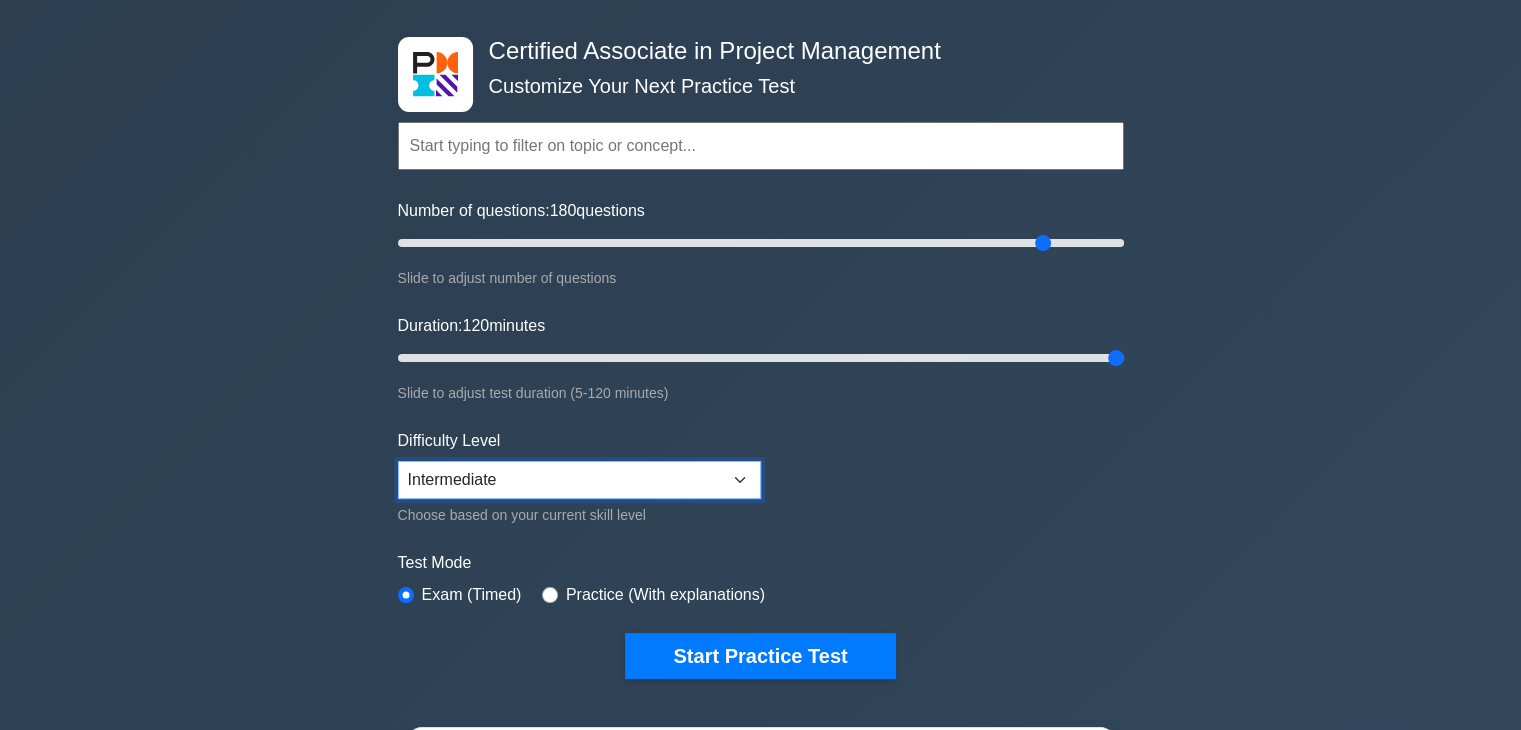 scroll, scrollTop: 84, scrollLeft: 0, axis: vertical 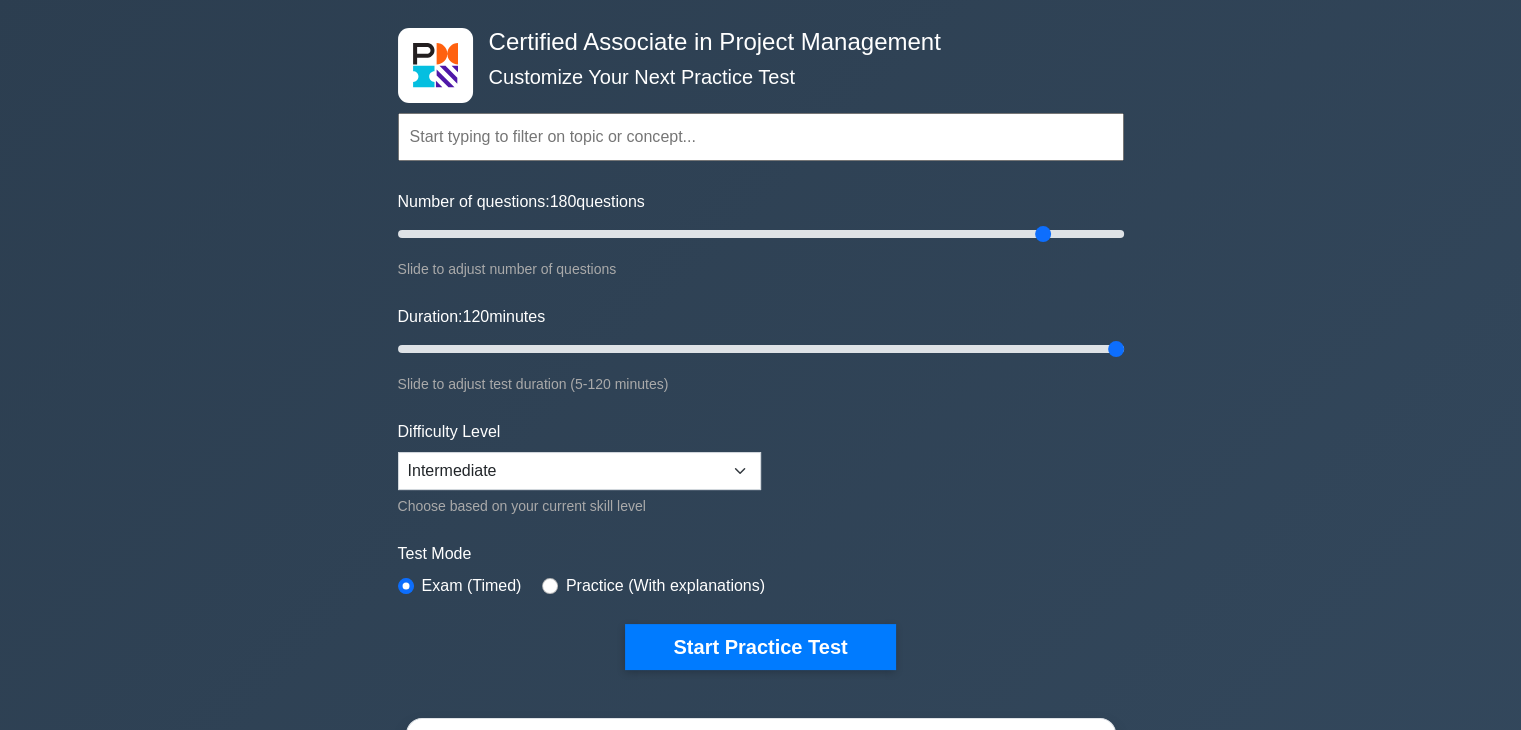 click on "Exam (Timed)" at bounding box center (472, 586) 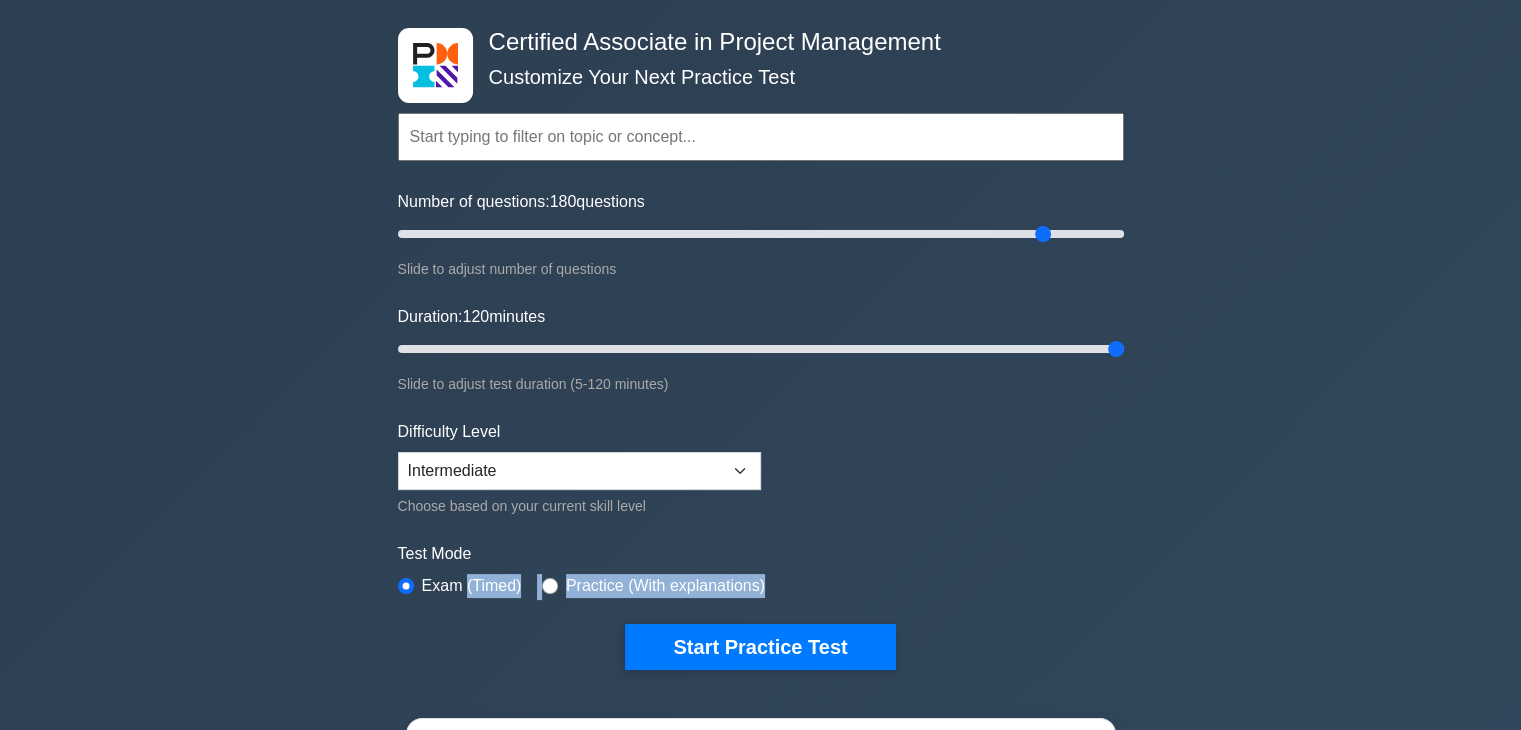 drag, startPoint x: 463, startPoint y: 584, endPoint x: 552, endPoint y: 597, distance: 89.94443 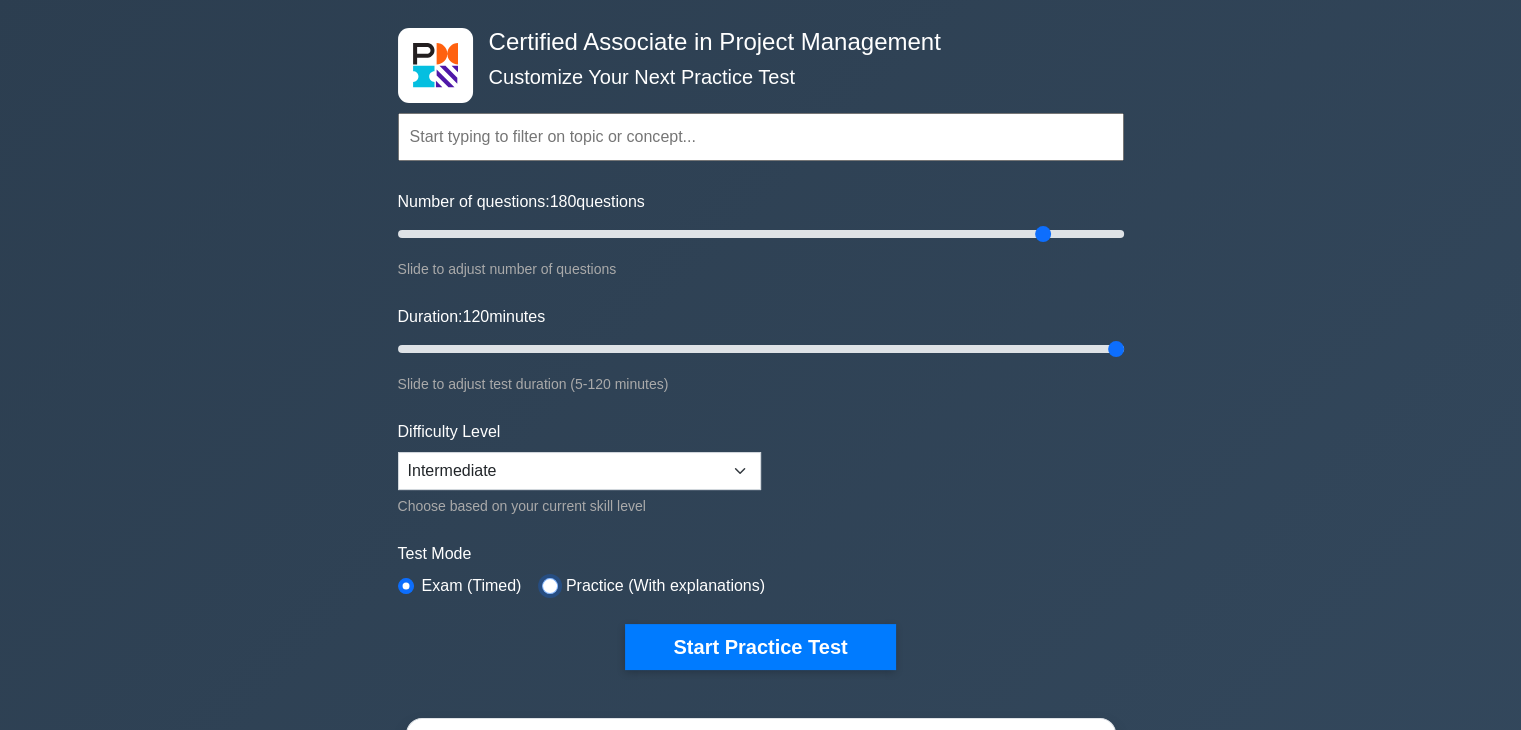 click at bounding box center (550, 586) 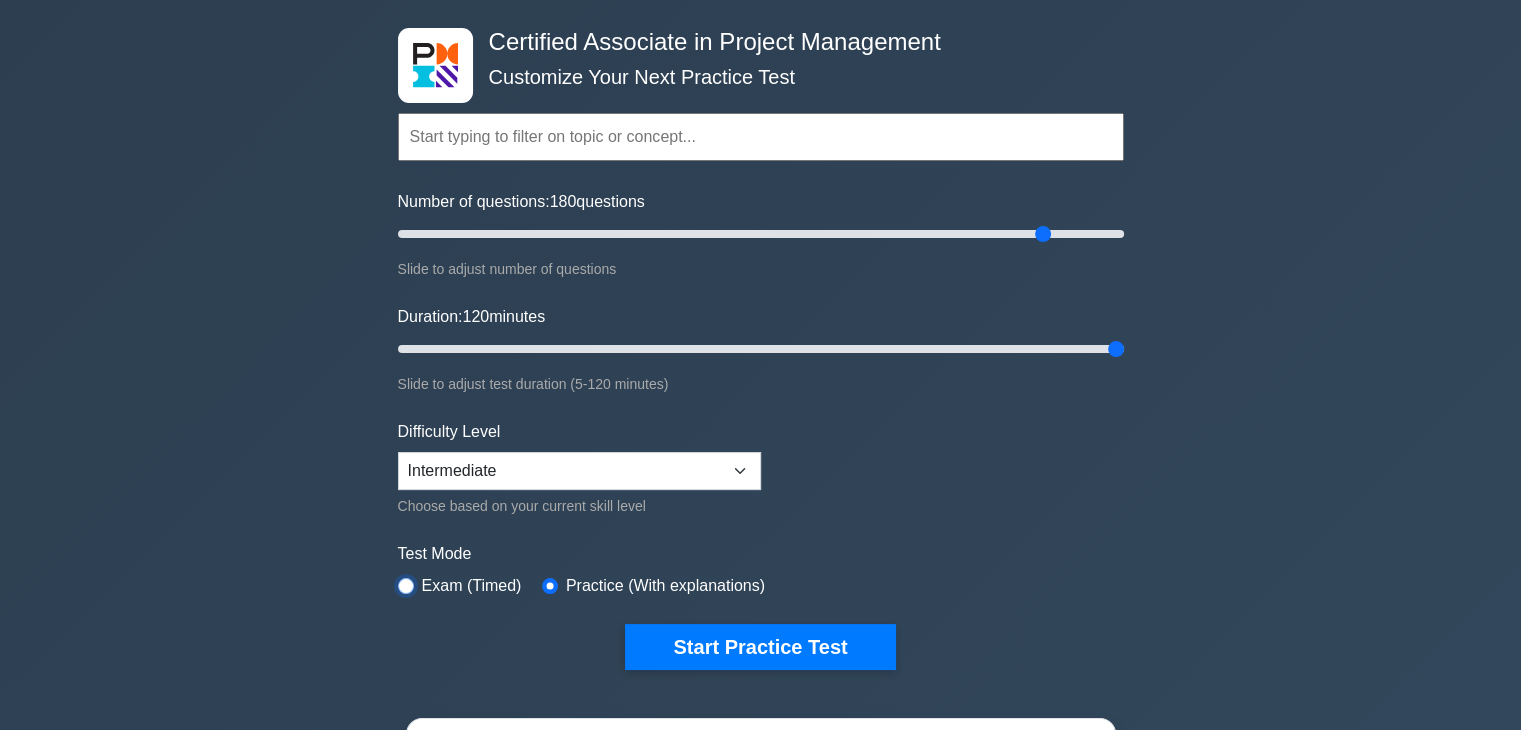 click at bounding box center (406, 586) 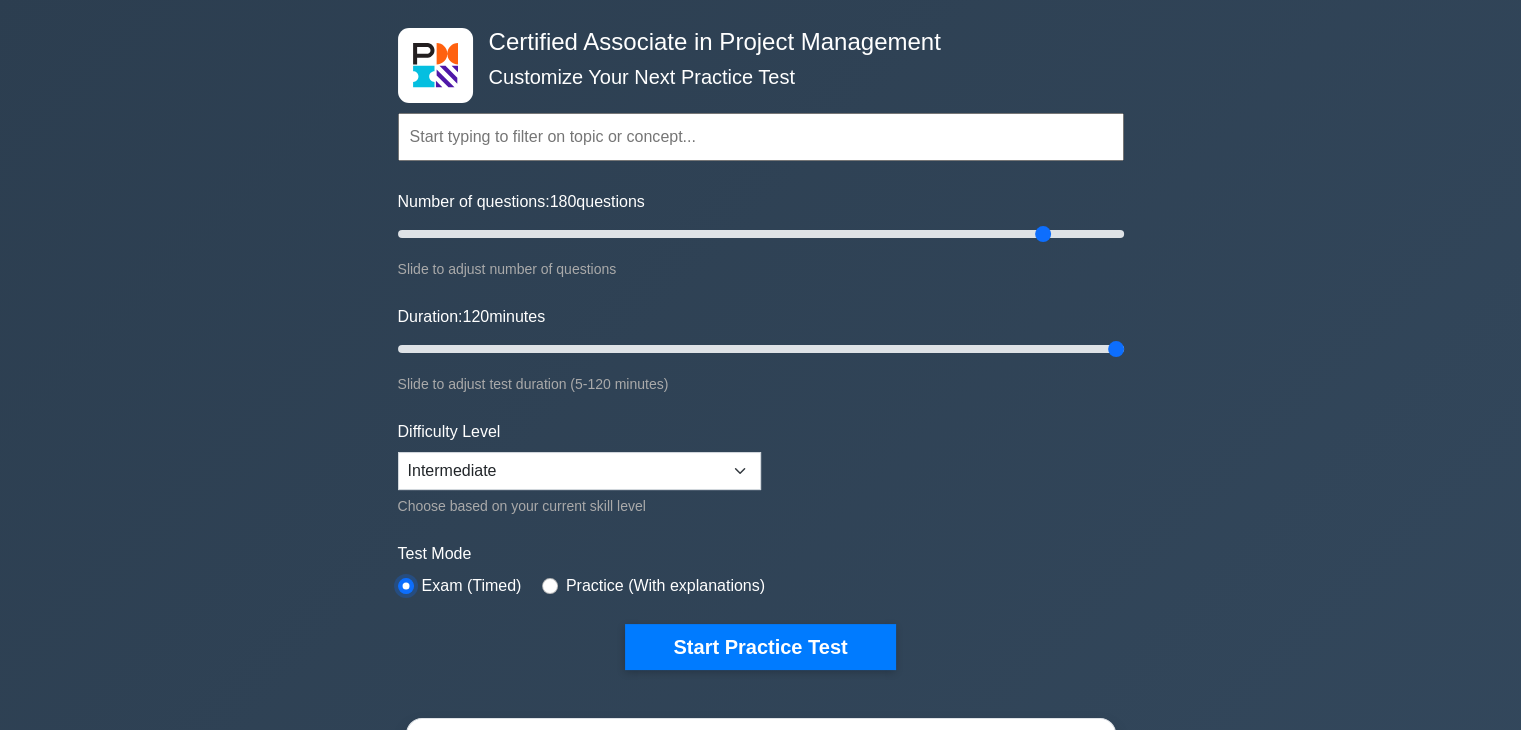 click at bounding box center [406, 586] 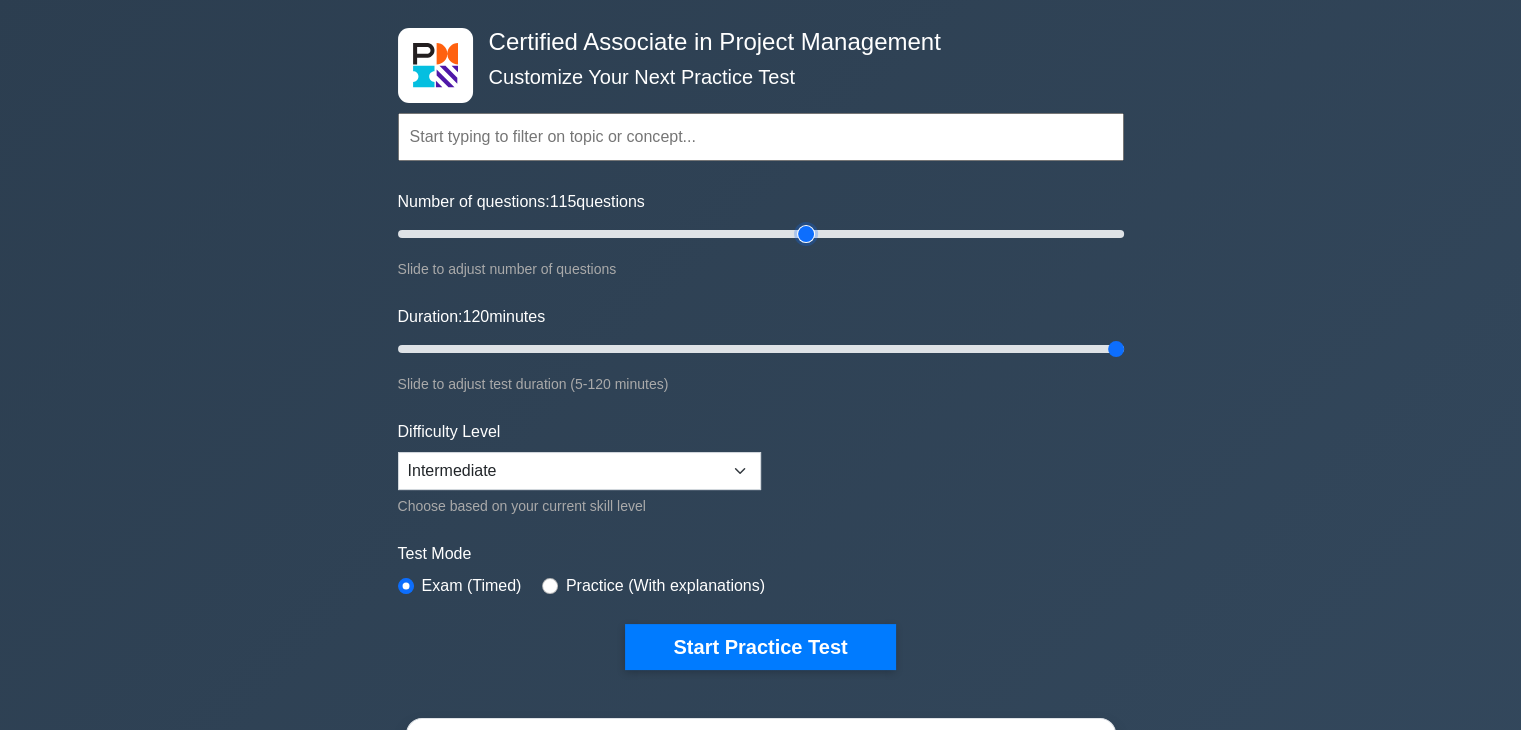 click on "Number of questions:  115  questions" at bounding box center (761, 234) 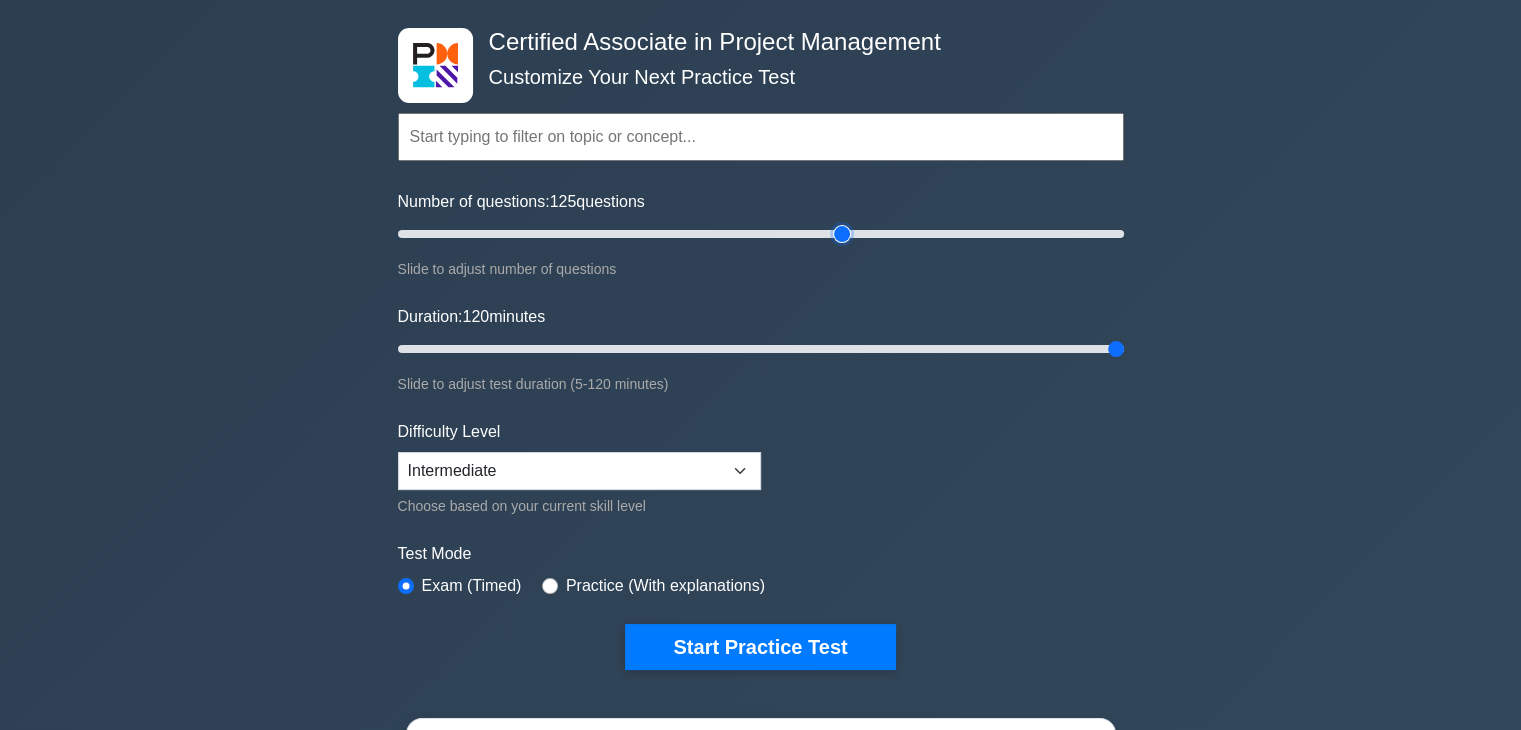 click on "Number of questions:  125  questions" at bounding box center [761, 234] 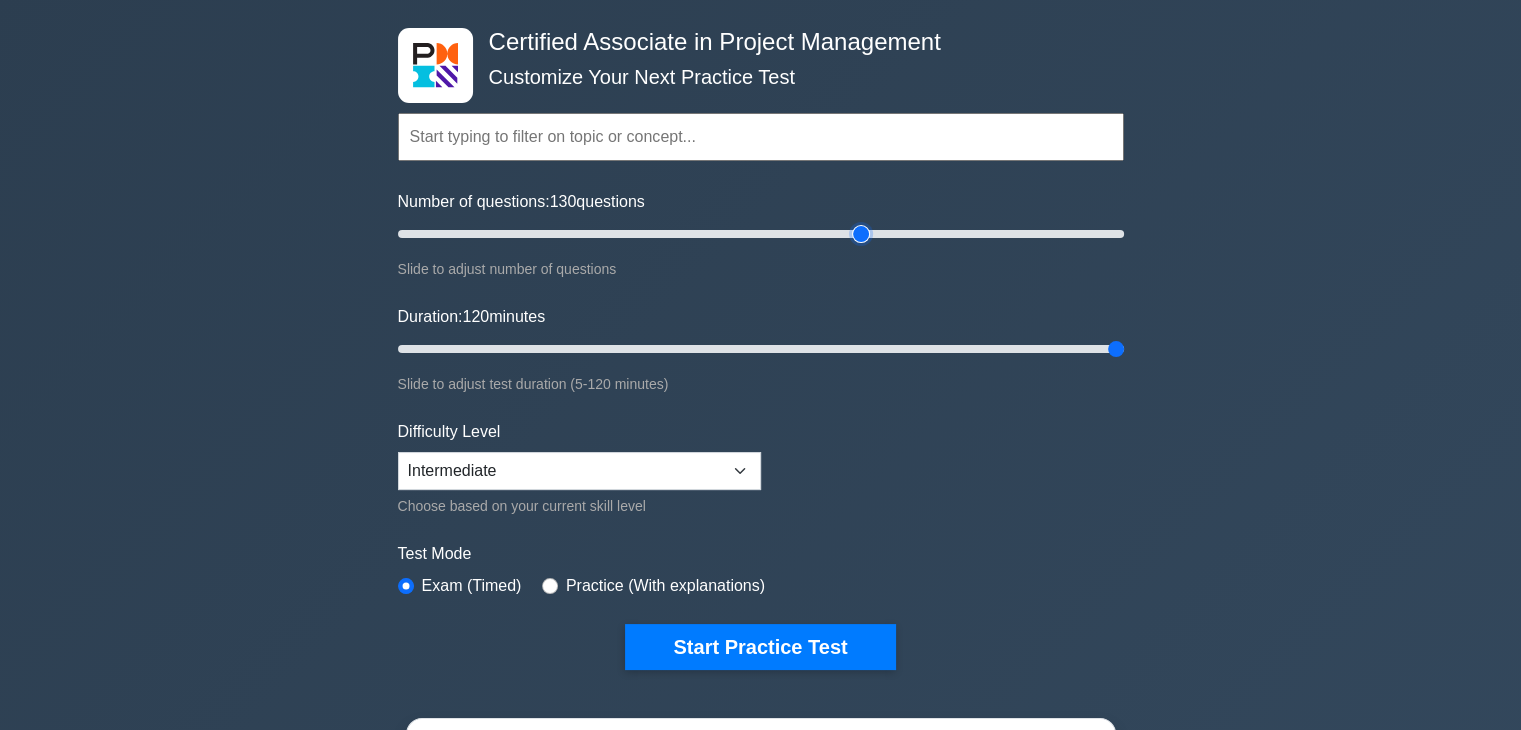click on "Number of questions:  130  questions" at bounding box center [761, 234] 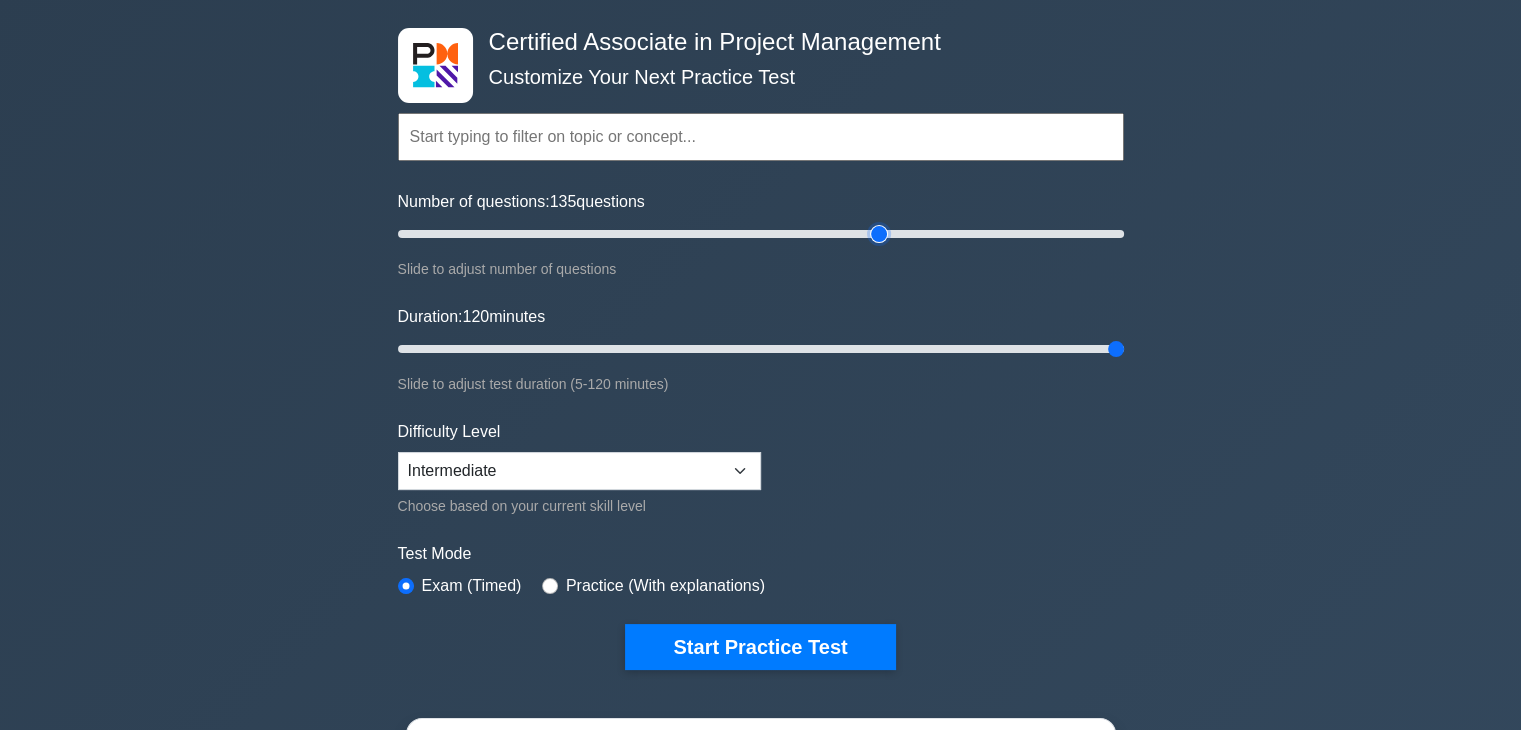 click on "Number of questions:  135  questions" at bounding box center [761, 234] 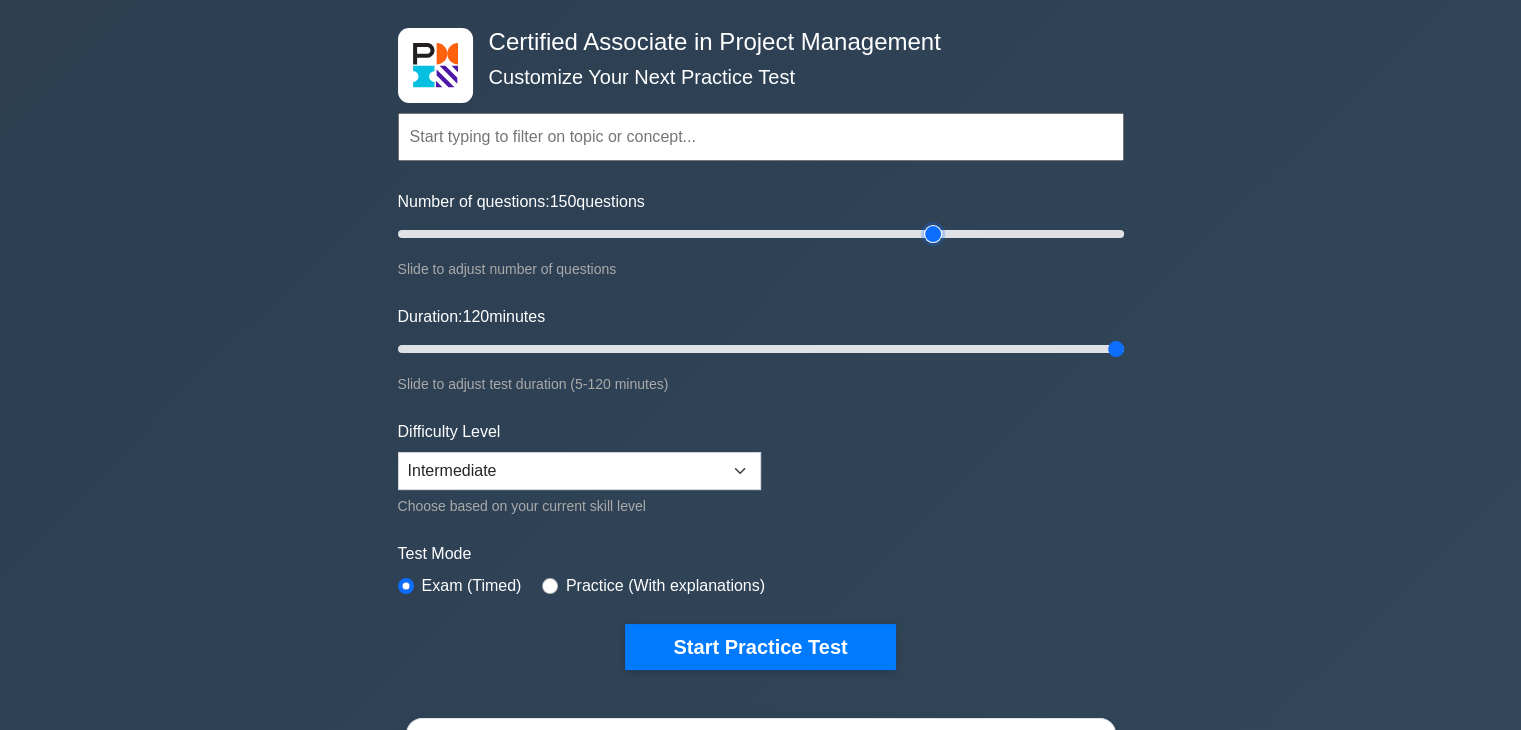 type on "150" 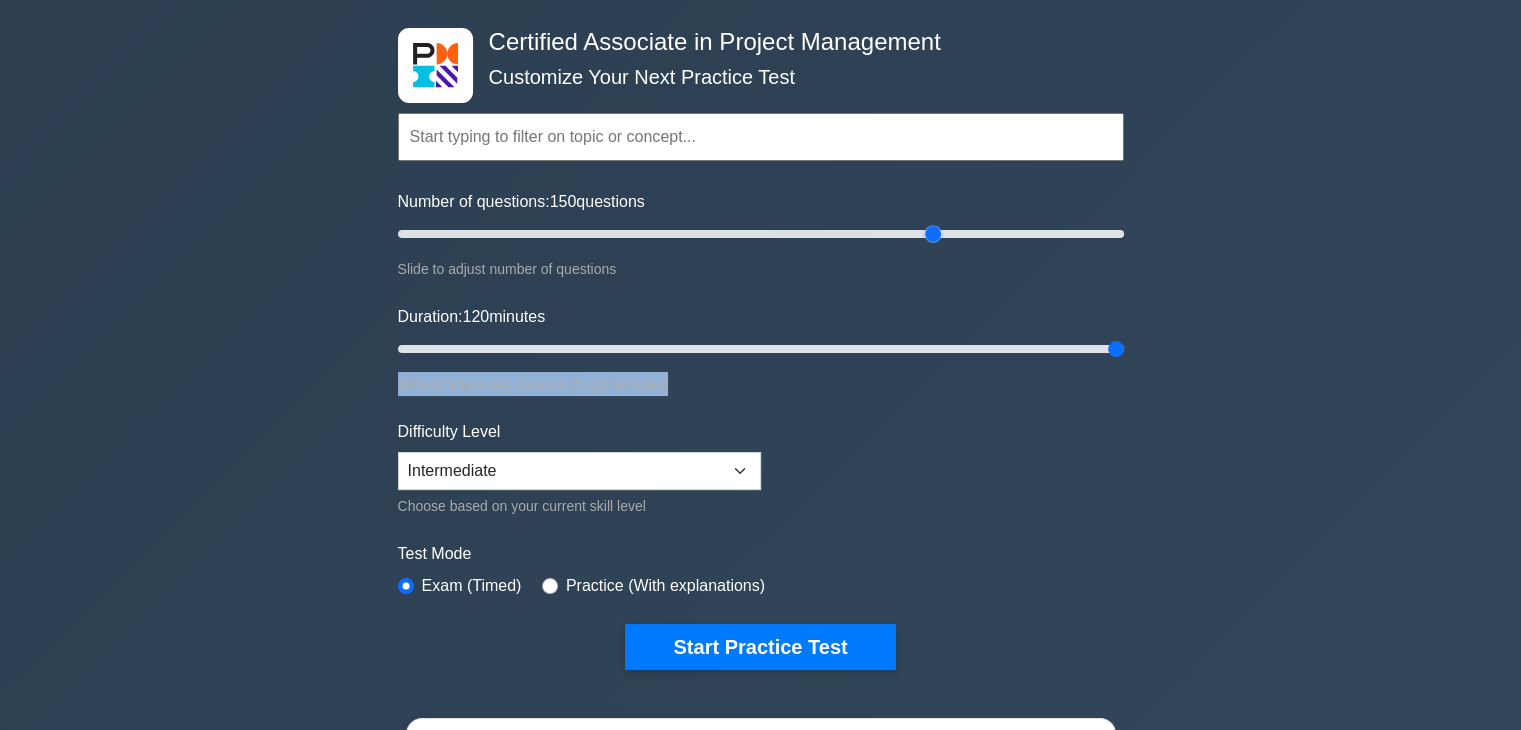drag, startPoint x: 940, startPoint y: 367, endPoint x: 948, endPoint y: 341, distance: 27.202942 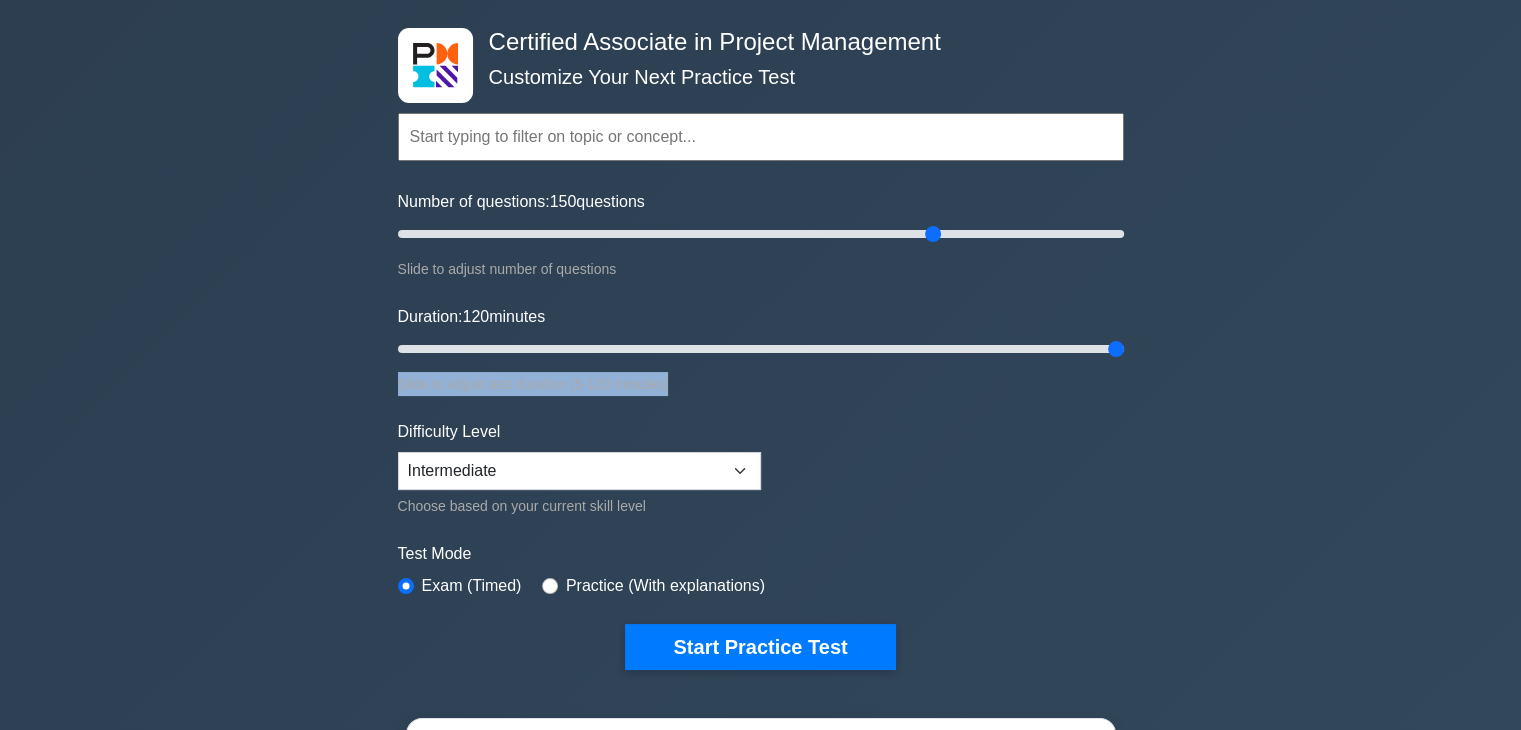 click on "Duration:  120  minutes
Slide to adjust test duration (5-120 minutes)" at bounding box center [761, 350] 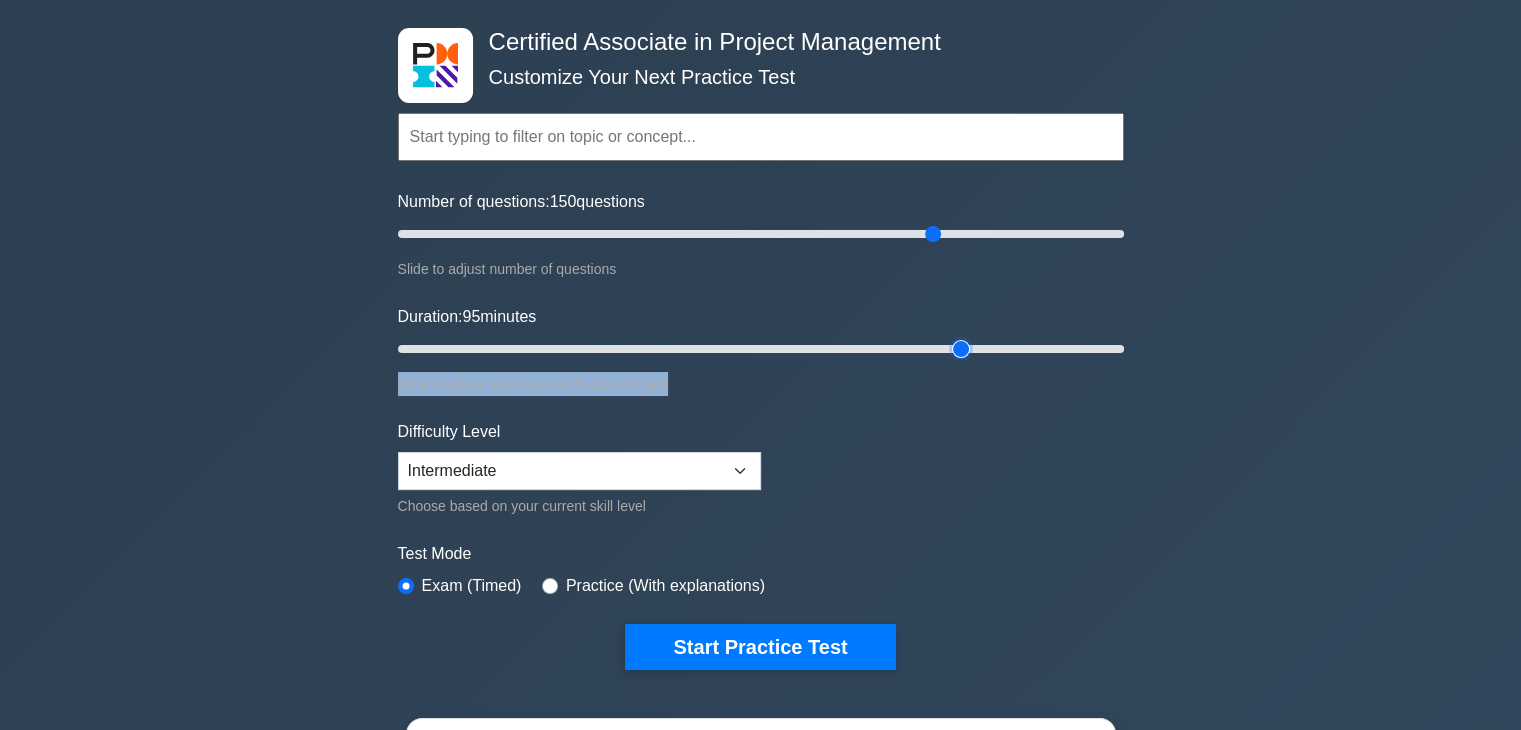 click on "Duration:  95  minutes" at bounding box center [761, 349] 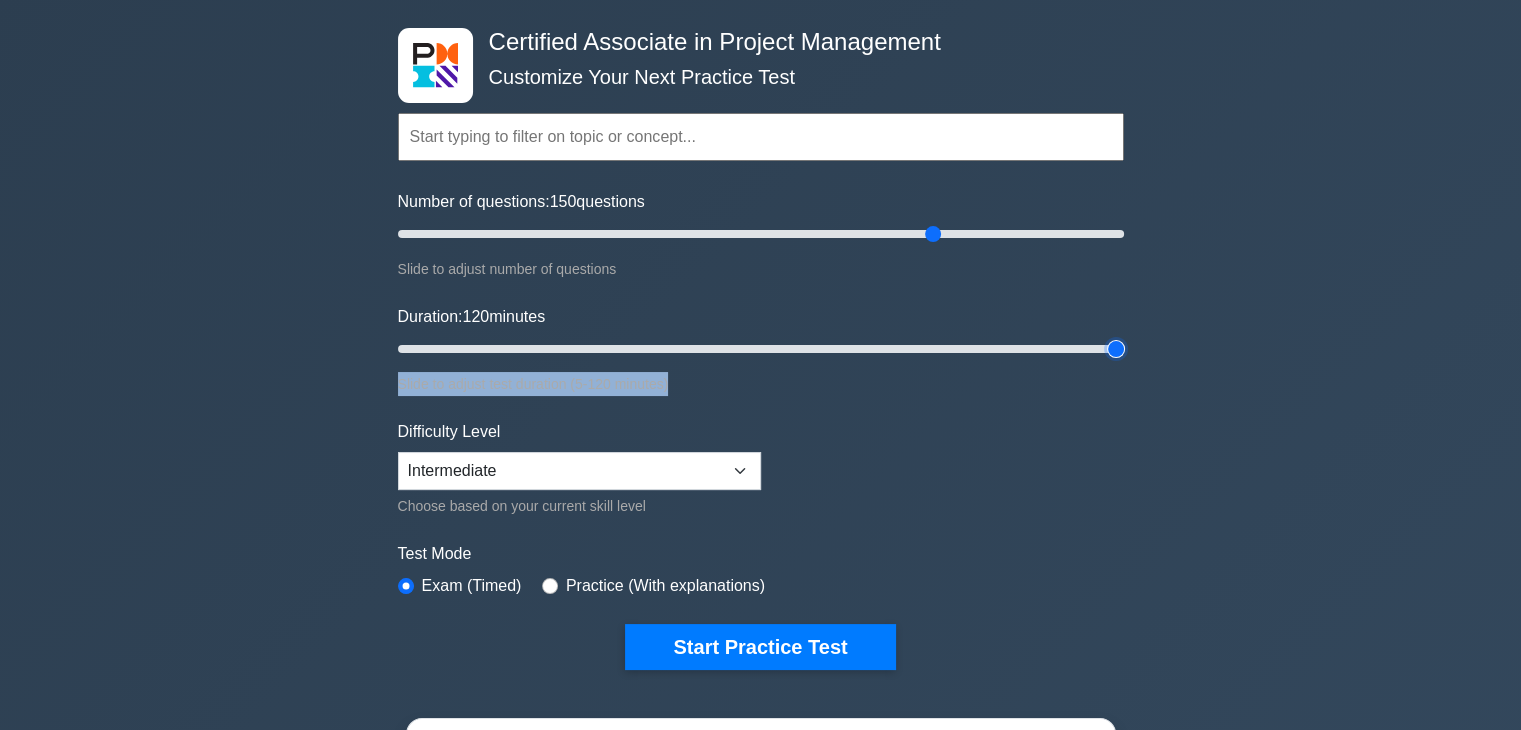 type on "120" 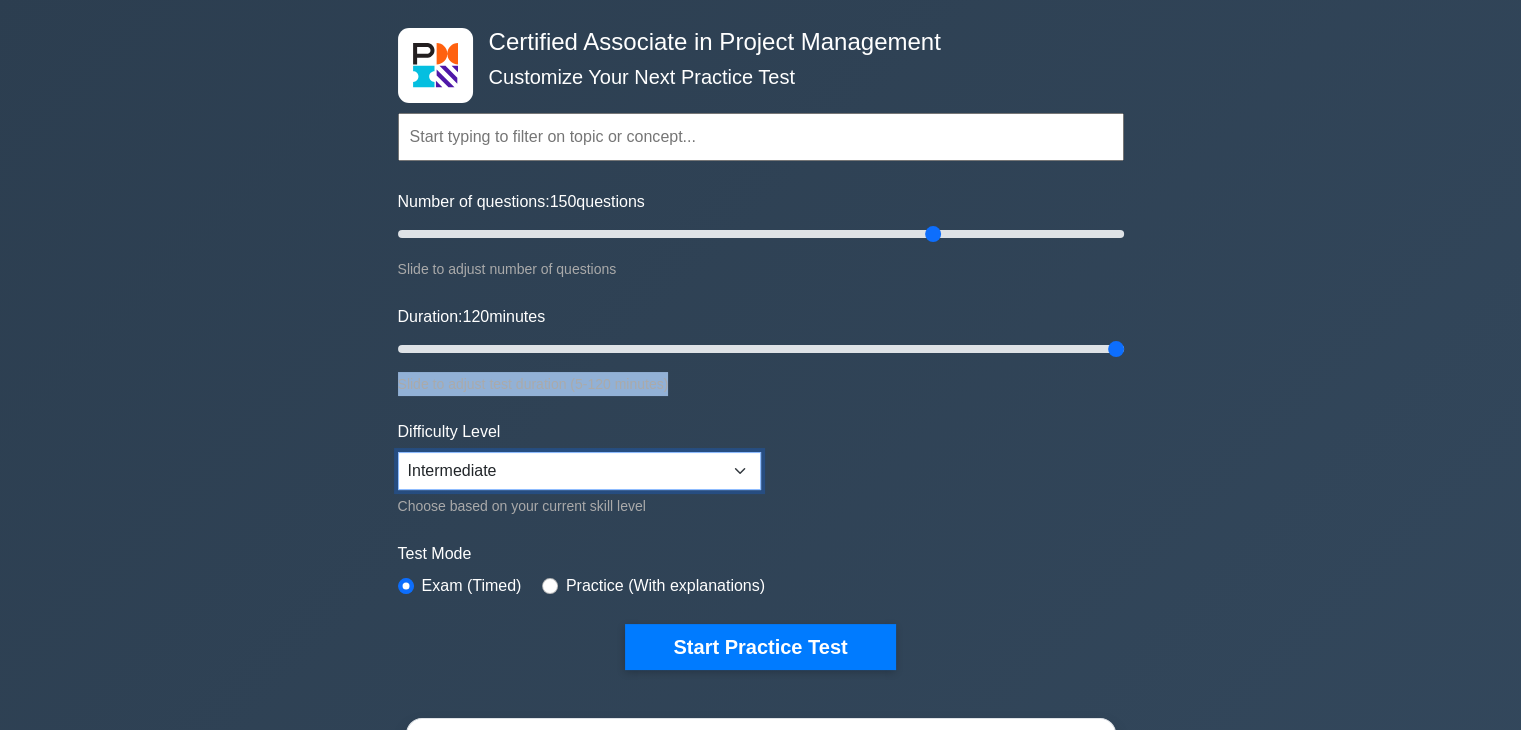 click on "Beginner
Intermediate
Expert" at bounding box center [579, 471] 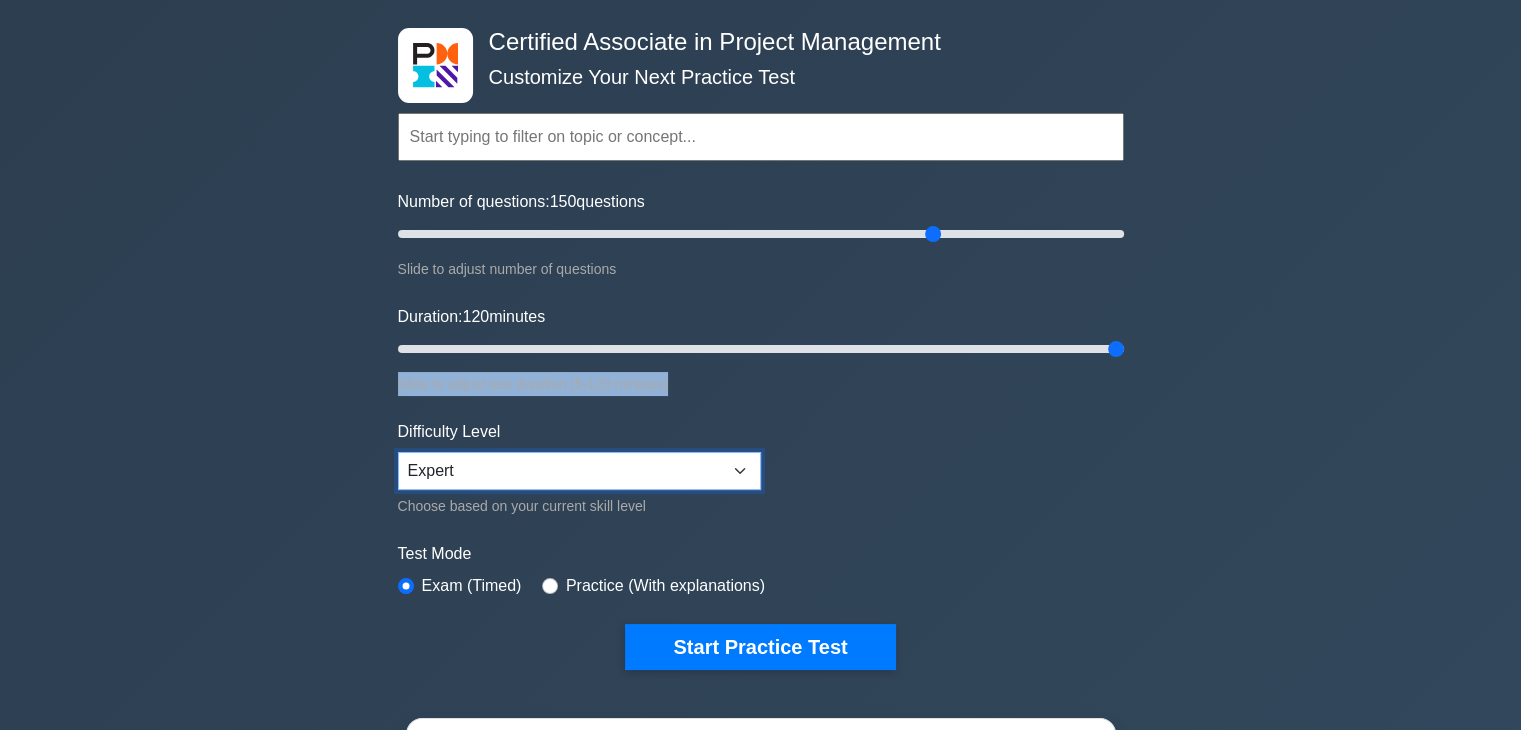 click on "Beginner
Intermediate
Expert" at bounding box center (579, 471) 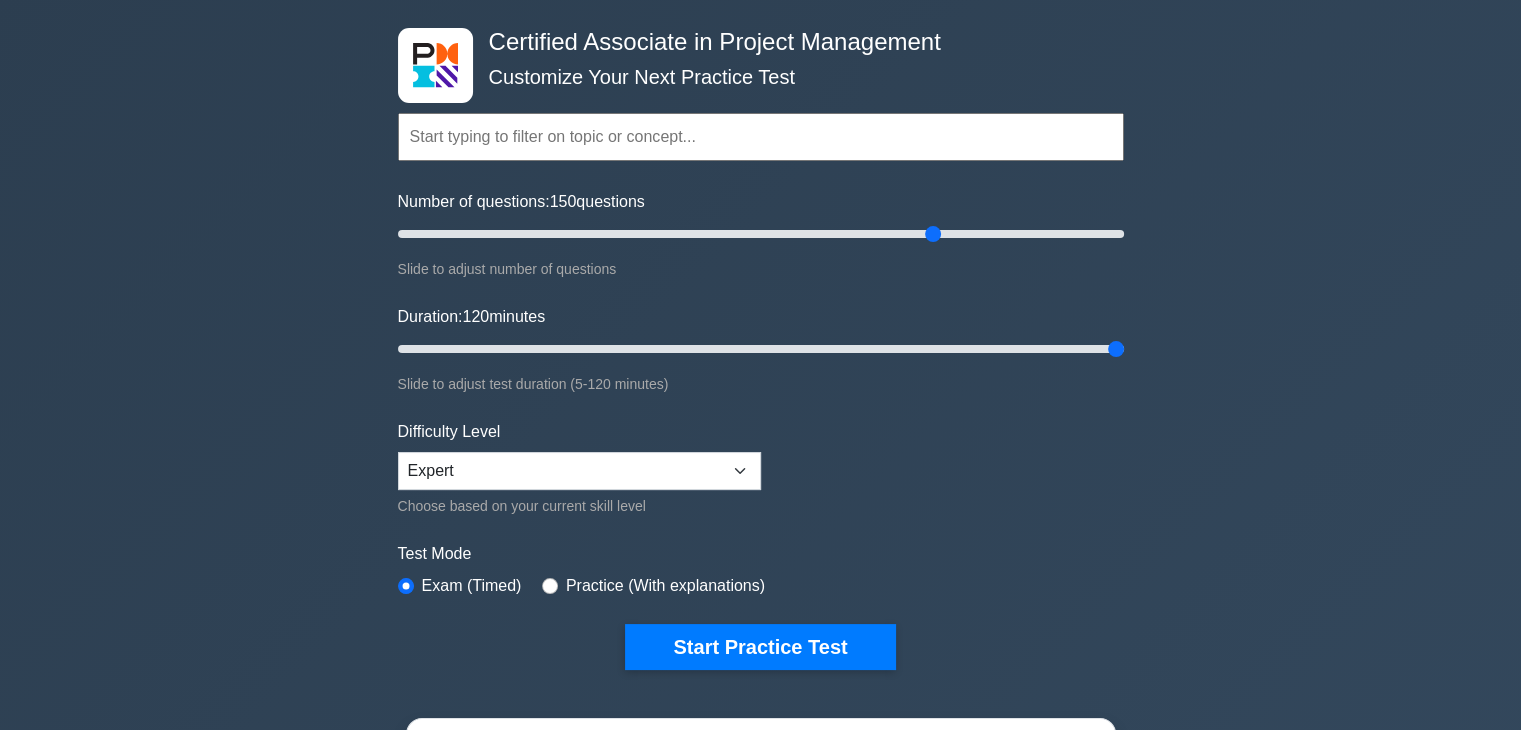 click on "Topics
Project Scope Management
Project Time Management
Project Cost Management
Project Quality Management
Project Risk Management
Project Integration Management
Project Communication Management
Project Human Resource Management
Project Procurement Management" at bounding box center [761, 361] 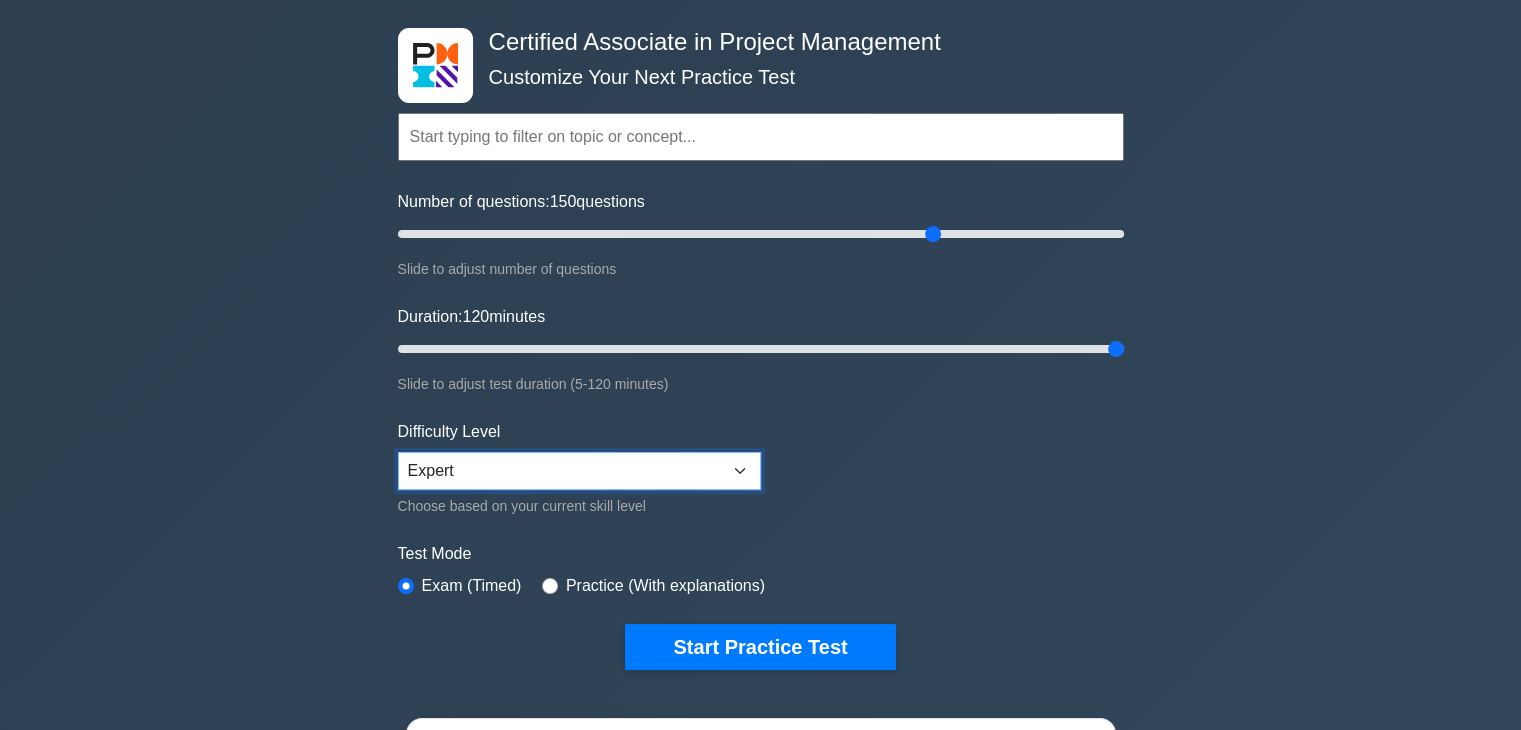 click on "Beginner
Intermediate
Expert" at bounding box center [579, 471] 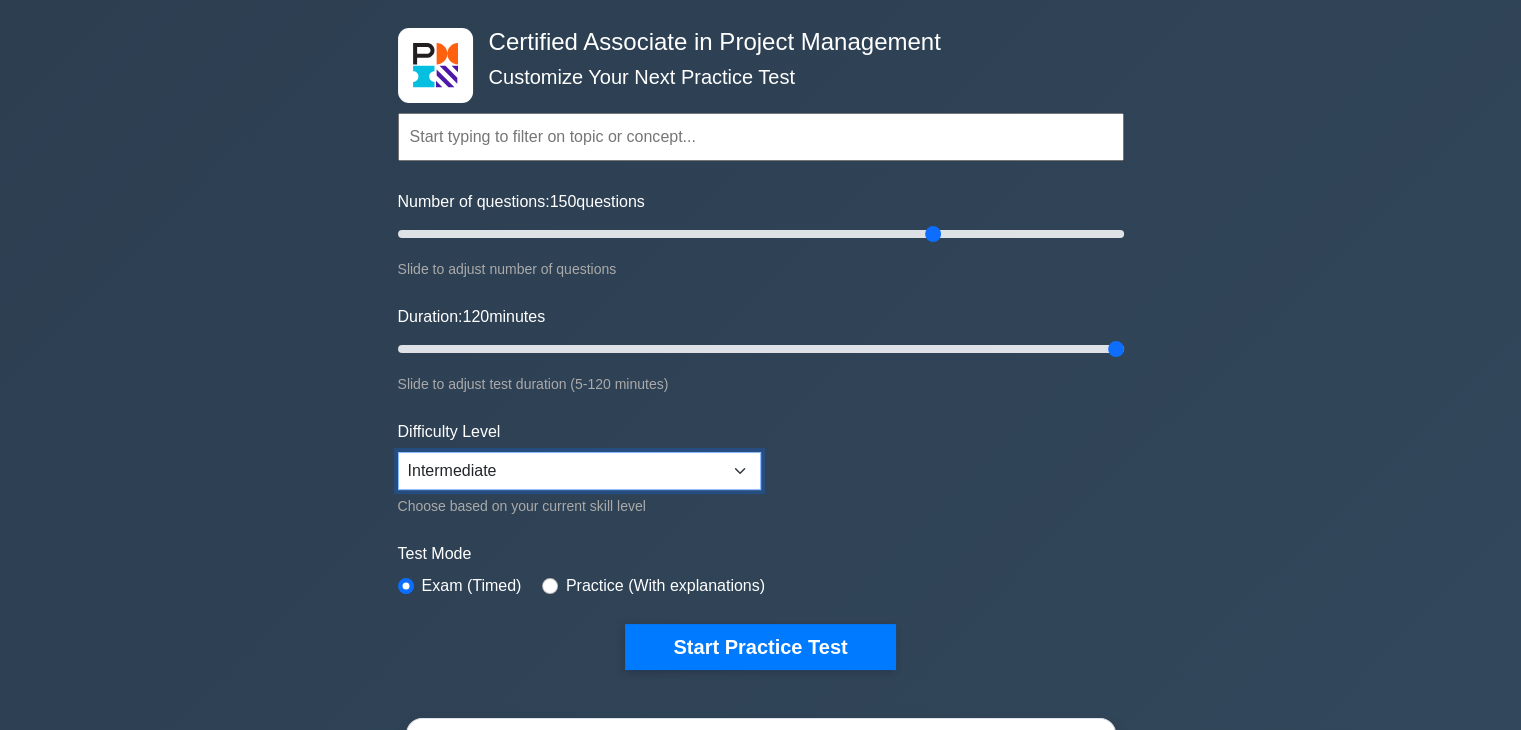 click on "Beginner
Intermediate
Expert" at bounding box center [579, 471] 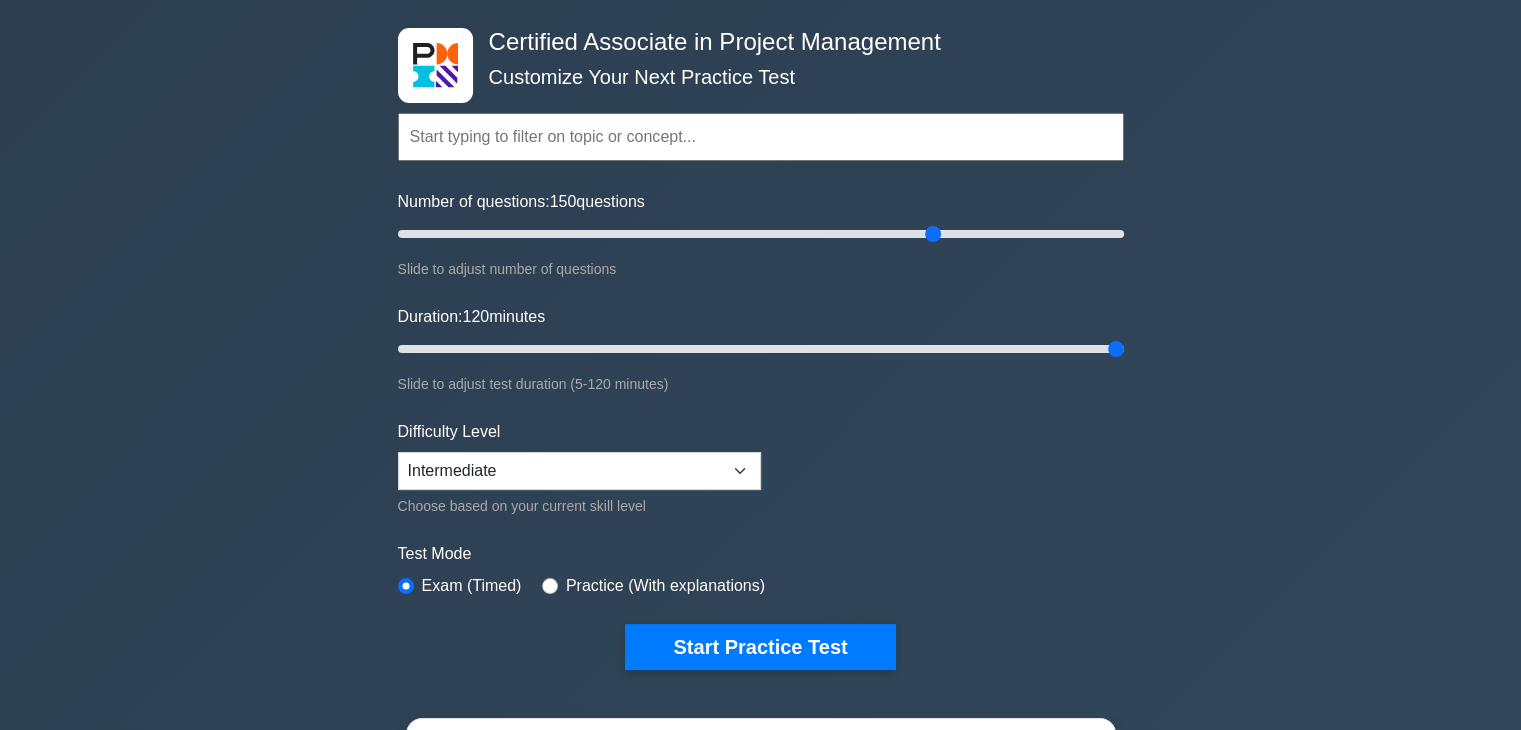 click on "Certified Associate in Project Management
Customize Your Next Practice Test
Topics
Project Scope Management
Project Time Management
Project Cost Management
Project Quality Management
Project Risk Management
Project Integration Management
Project Communication Management" at bounding box center [760, 609] 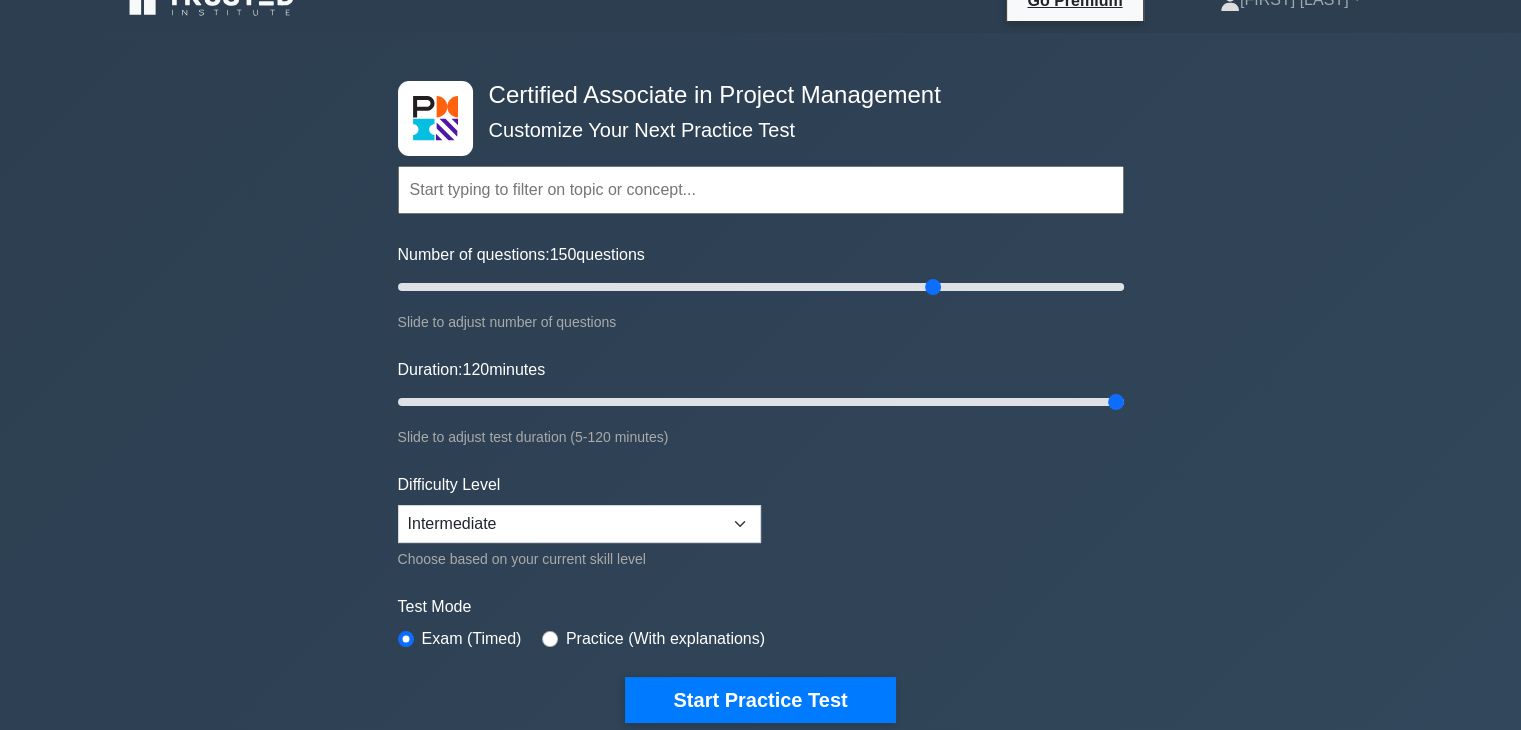 scroll, scrollTop: 0, scrollLeft: 0, axis: both 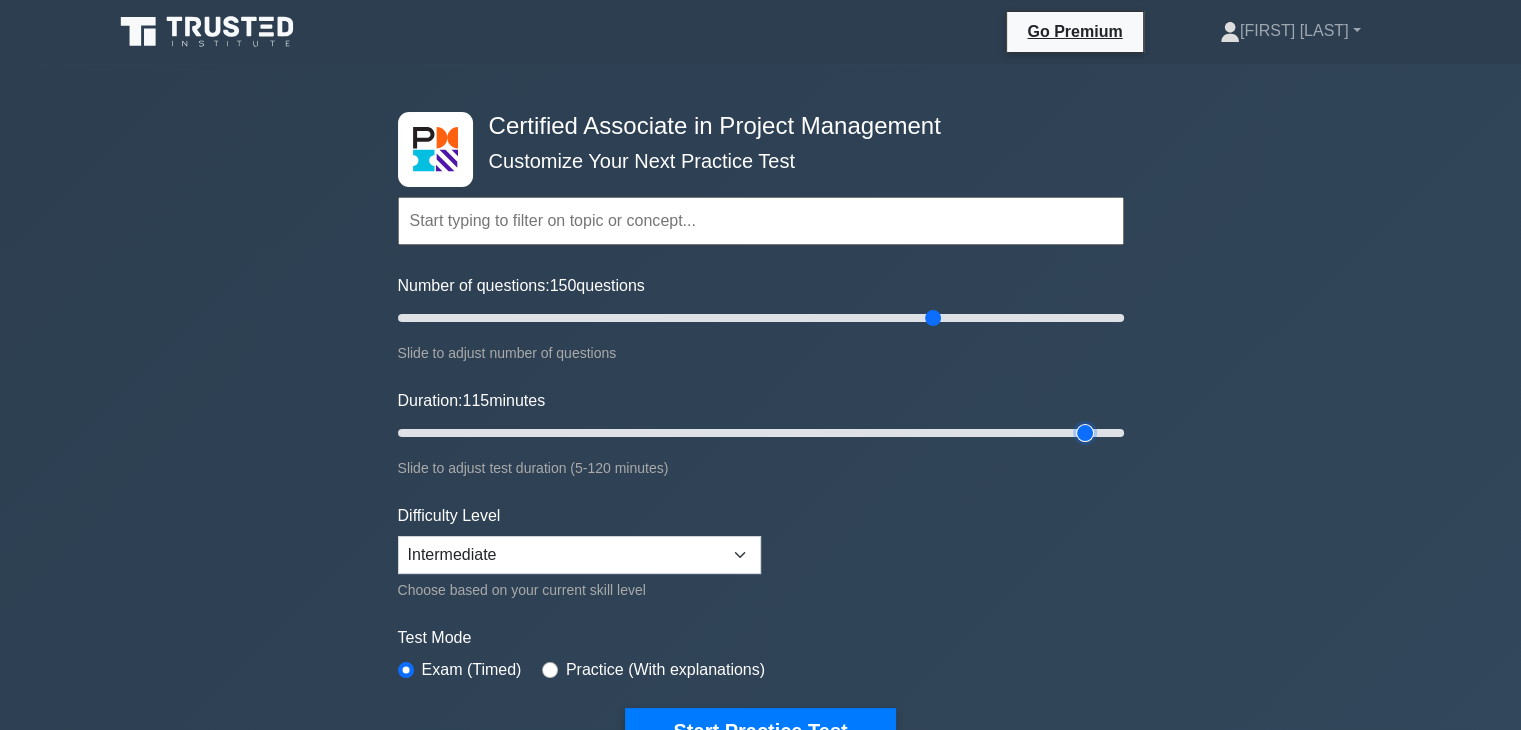 type on "120" 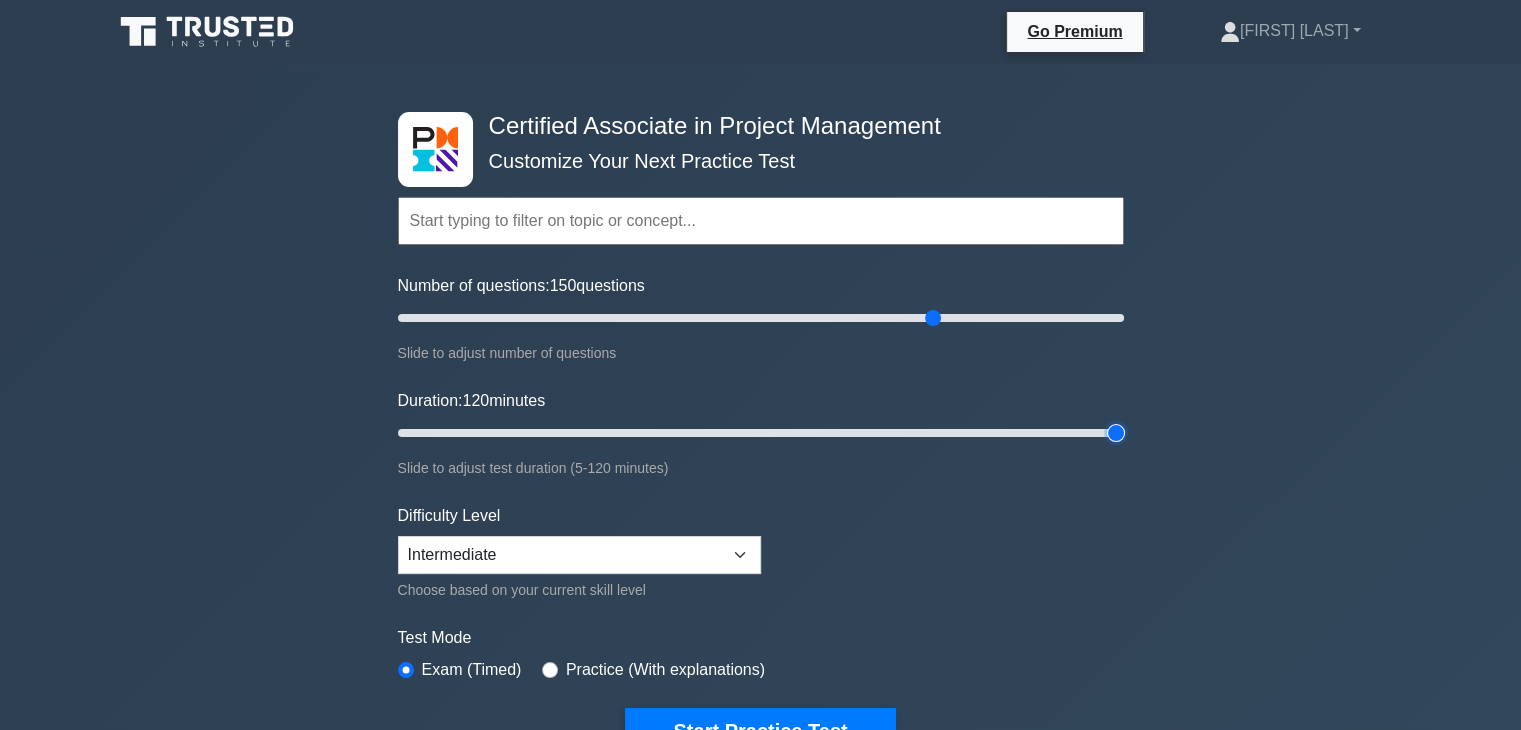 drag, startPoint x: 1118, startPoint y: 427, endPoint x: 1206, endPoint y: 455, distance: 92.34717 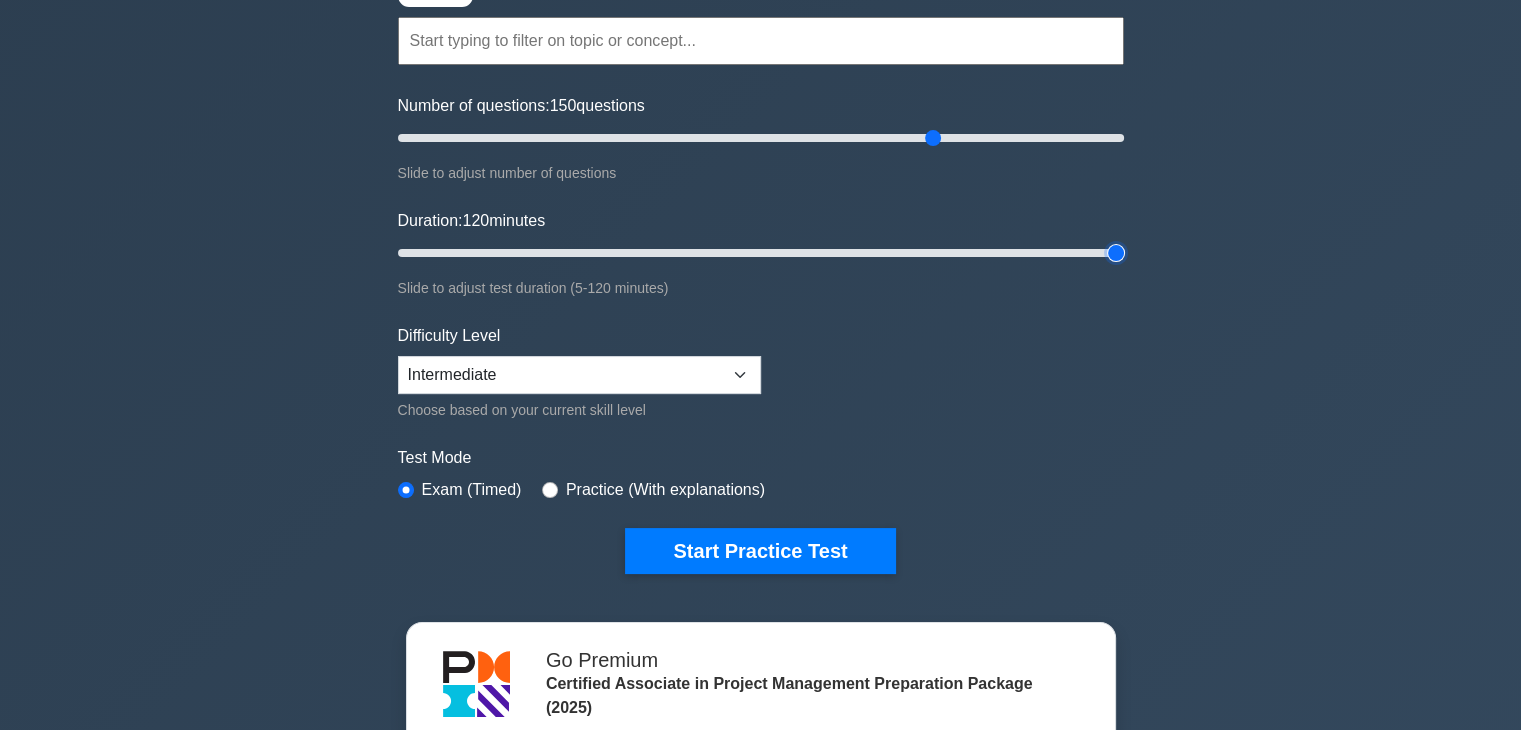 scroll, scrollTop: 0, scrollLeft: 0, axis: both 